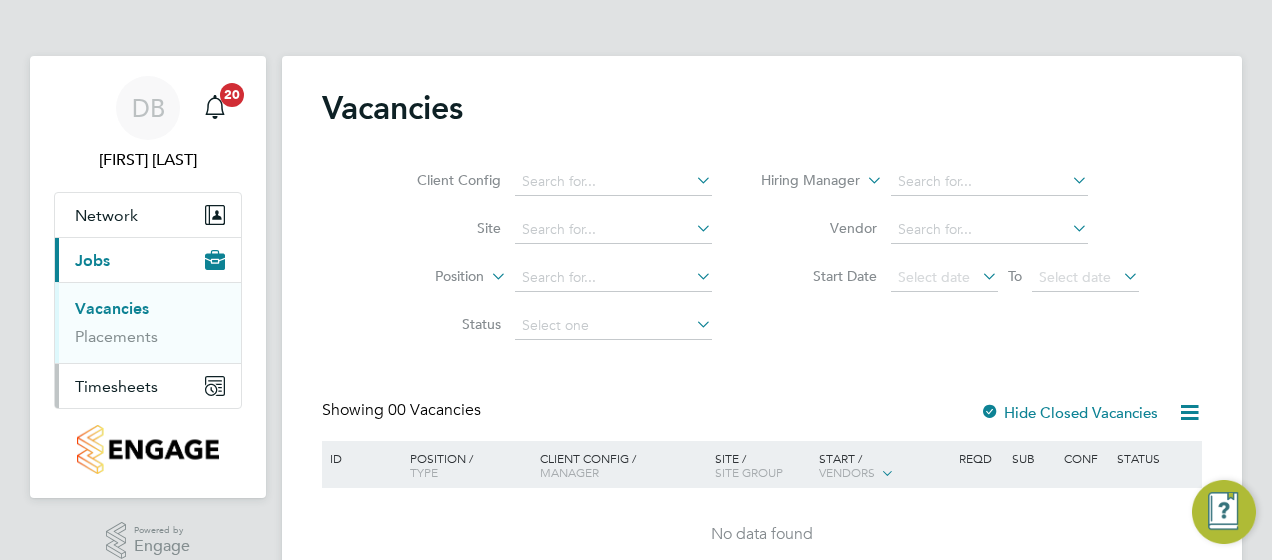 scroll, scrollTop: 0, scrollLeft: 0, axis: both 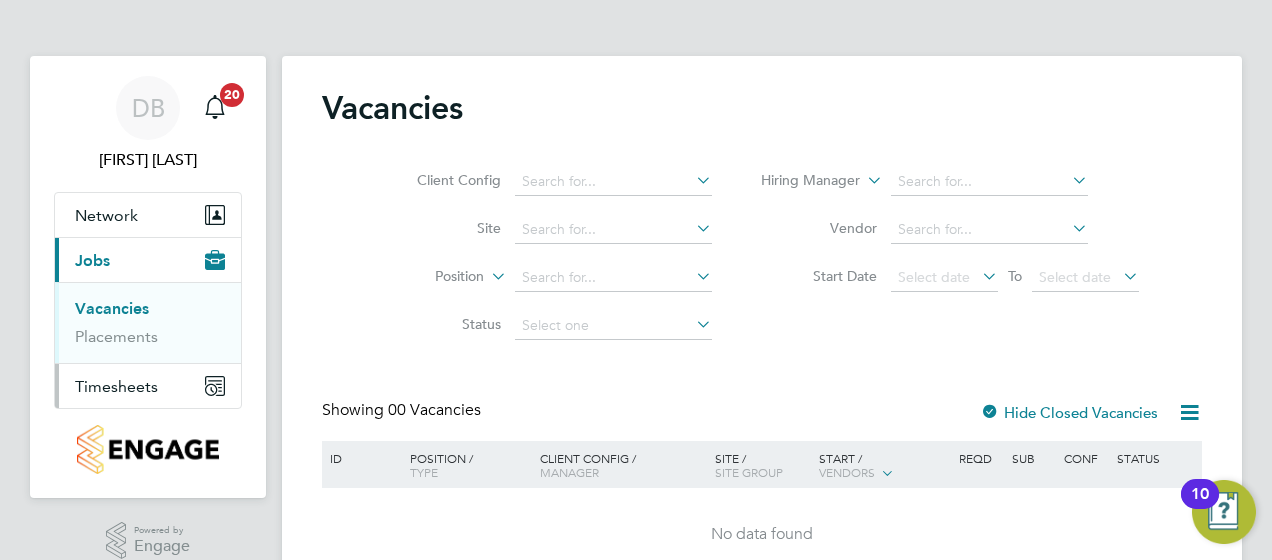 click on "Timesheets" at bounding box center (148, 386) 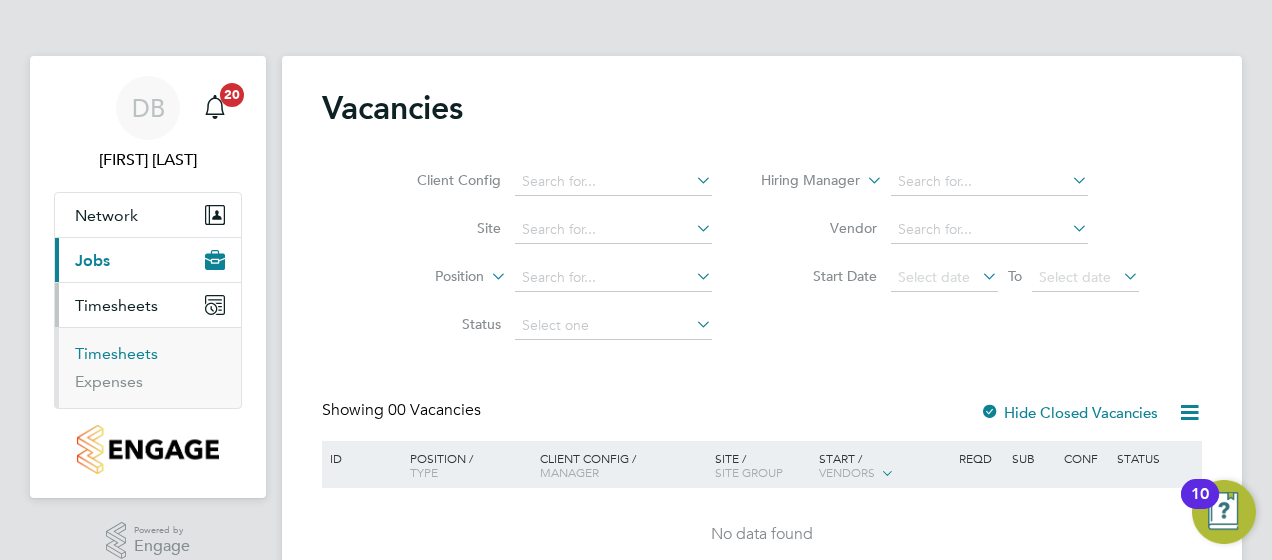 click on "Timesheets" at bounding box center (116, 353) 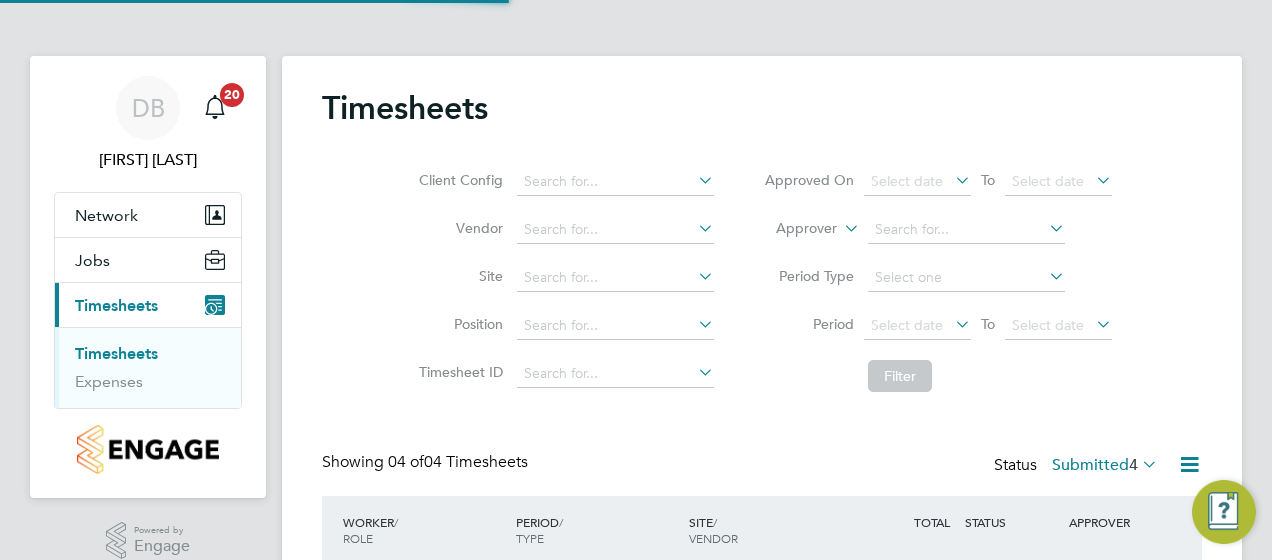 scroll, scrollTop: 10, scrollLeft: 10, axis: both 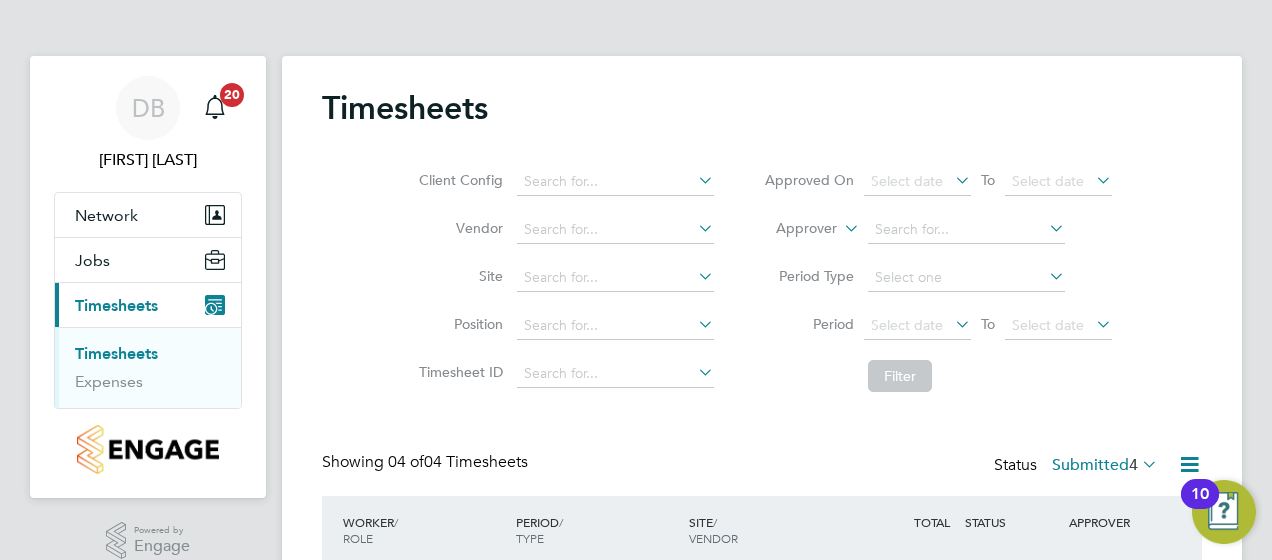type 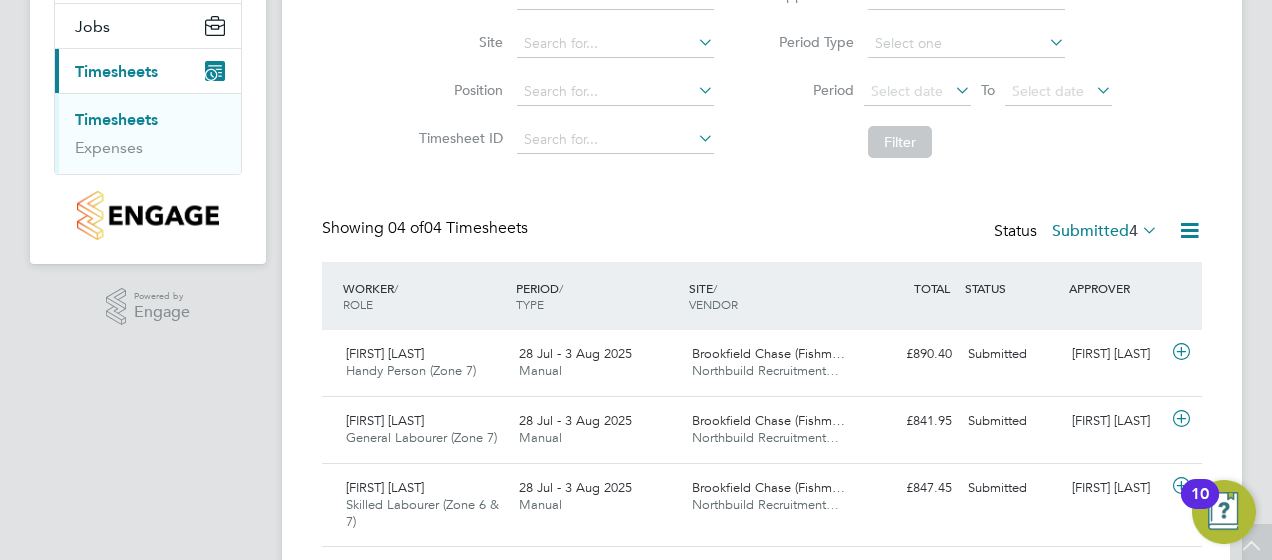 scroll, scrollTop: 280, scrollLeft: 0, axis: vertical 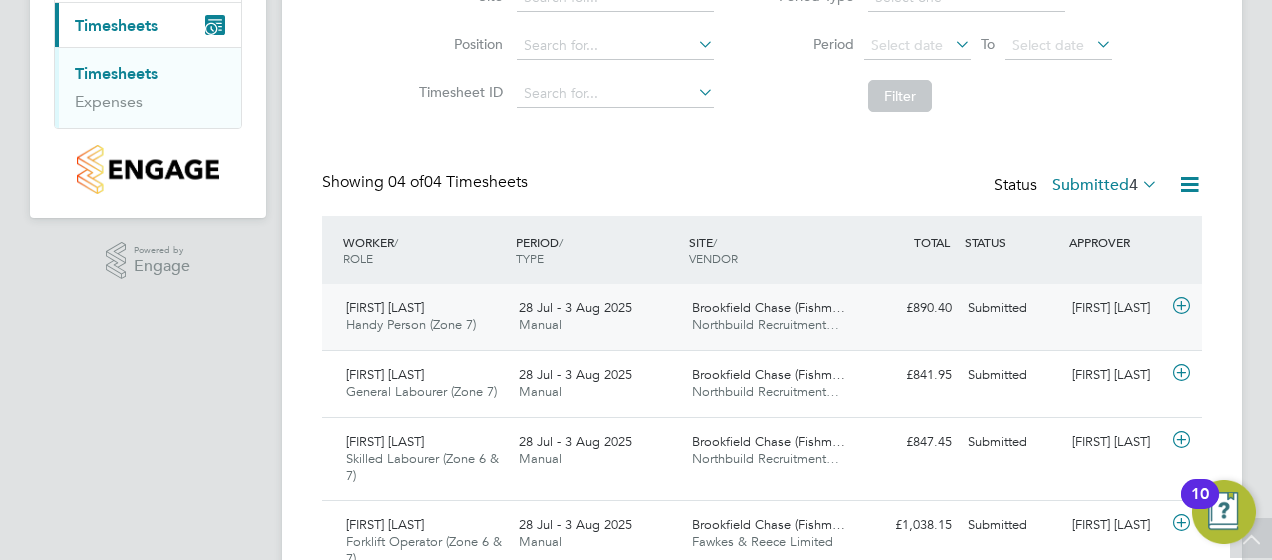 click 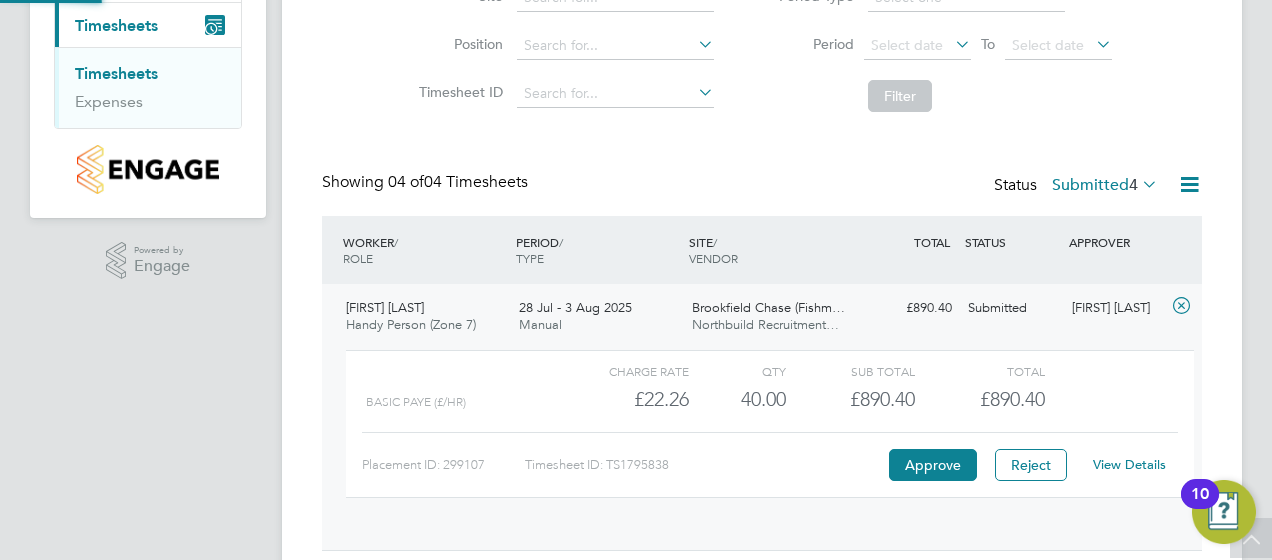 scroll, scrollTop: 10, scrollLeft: 10, axis: both 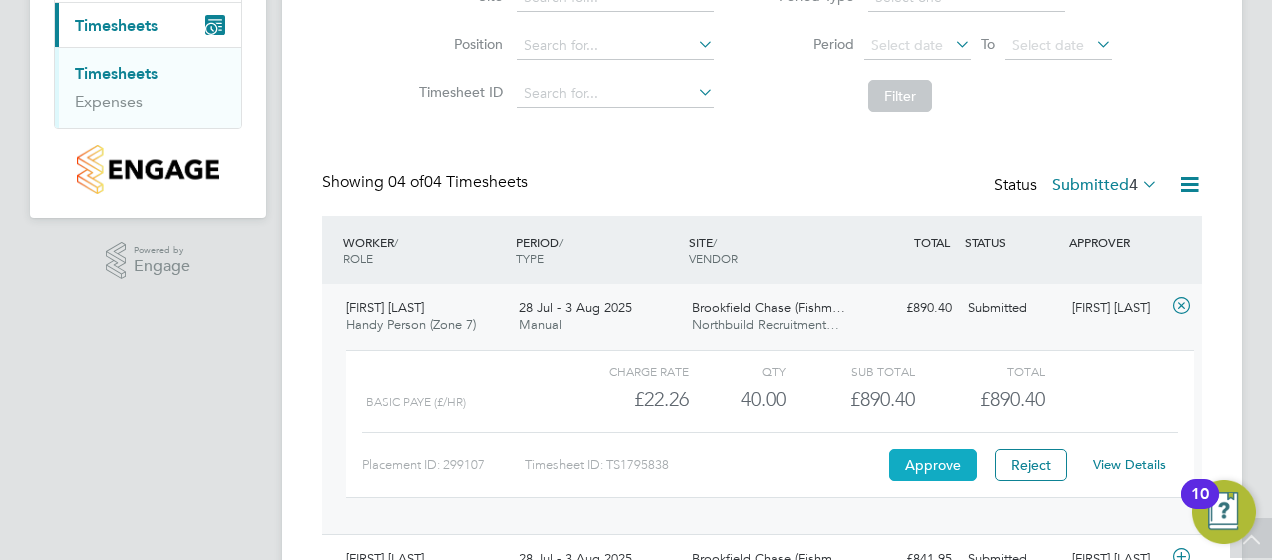 click on "Approve" 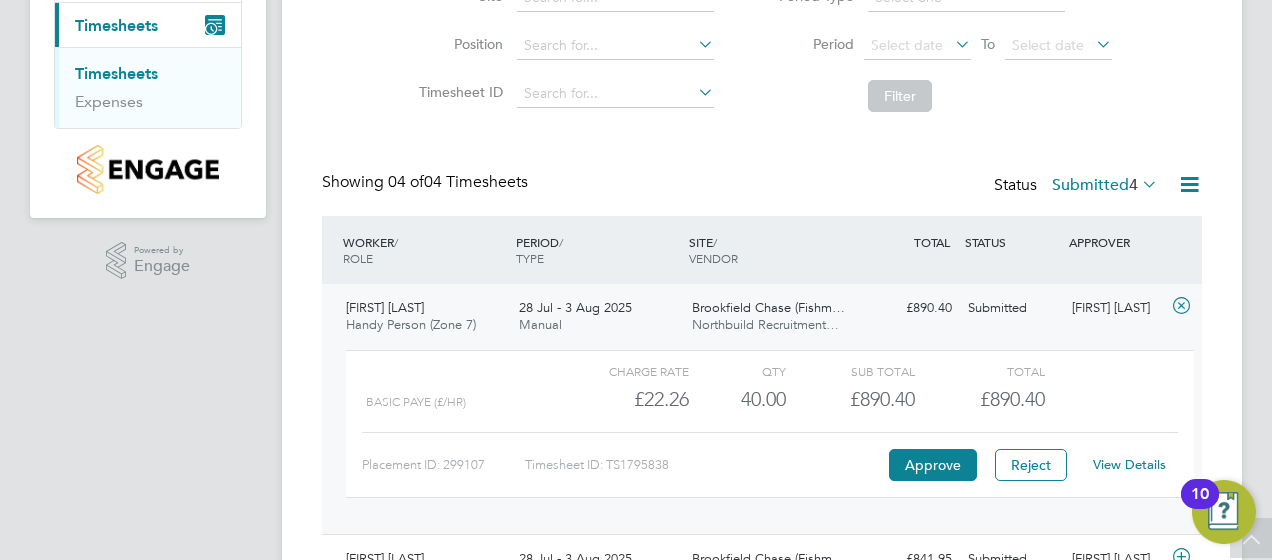 click on "Timesheets Client Config   Vendor   Site   Position   Timesheet ID   Approved On
Select date
To
Select date
Approver     Period Type   Period
Select date
To
Select date
Filter Showing   04 of  04 Timesheets Status  Submitted  4  WORKER  / ROLE WORKER  / PERIOD PERIOD  / TYPE SITE  / VENDOR TOTAL   TOTAL  / STATUS STATUS APPROVER Daniel Novello Handy Person (Zone 7)   28 Jul - 3 Aug 2025 28 Jul - 3 Aug 2025 Manual Brookfield Chase (Fishm… Northbuild Recruitment… £890.40 Submitted Submitted Dane Bryan   Charge rate QTY Sub Total Total BASIC PAYE (£/HR)     £22.26 40 40.00 40 £890.40 £890.40 Placement ID: 299107 Timesheet ID: TS1795838 Approve Reject View Details Blake Dawtrey General Labourer (Zone 7)   28 Jul - 3 Aug 2025 28 Jul - 3 Aug 2025 Manual Brookfield Chase (Fishm… Northbuild Recruitment… £841.95 Submitted Submitted Dane Bryan Gary Atherton Skilled Labourer (Zone 6 & 7)   28 Jul - 3 Aug 2025 28 Jul - 3 Aug 2025 Manual £847.45 Submitted" 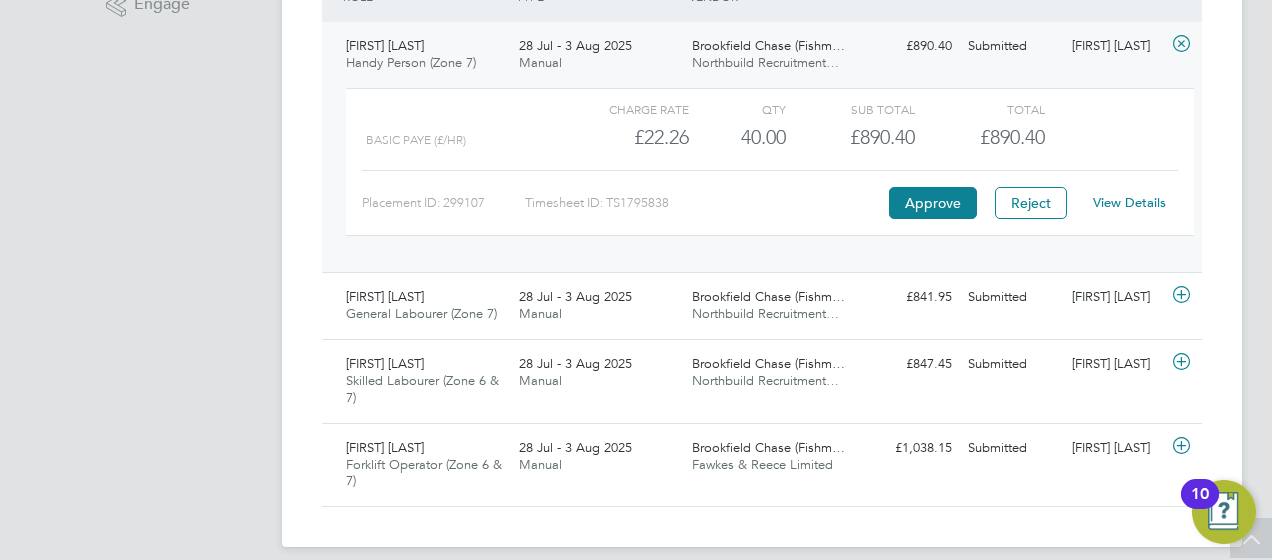 scroll, scrollTop: 558, scrollLeft: 0, axis: vertical 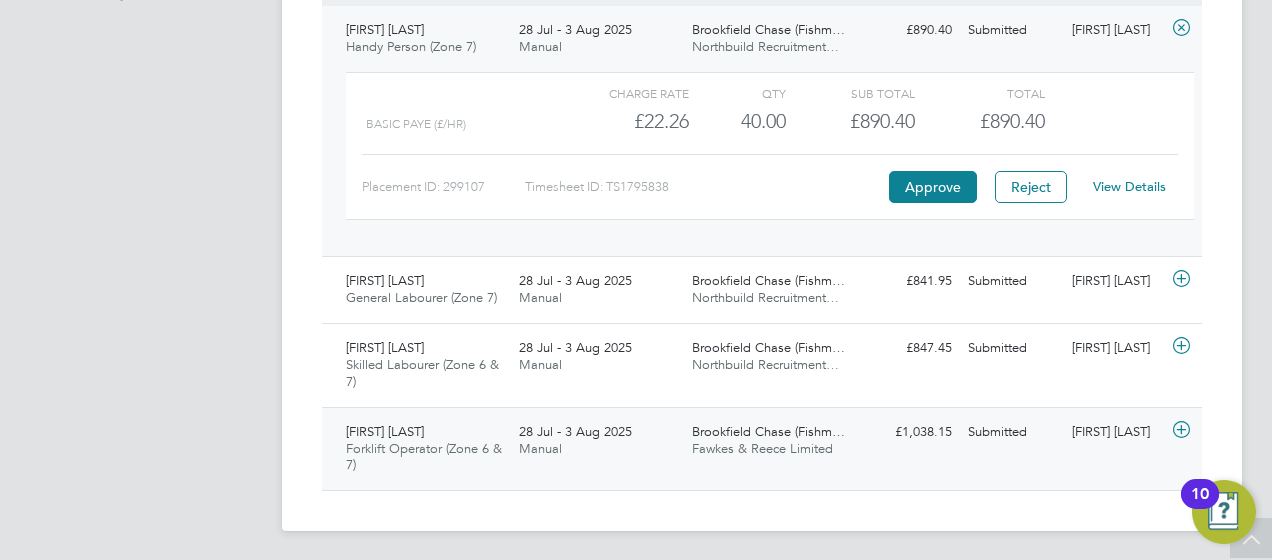 click 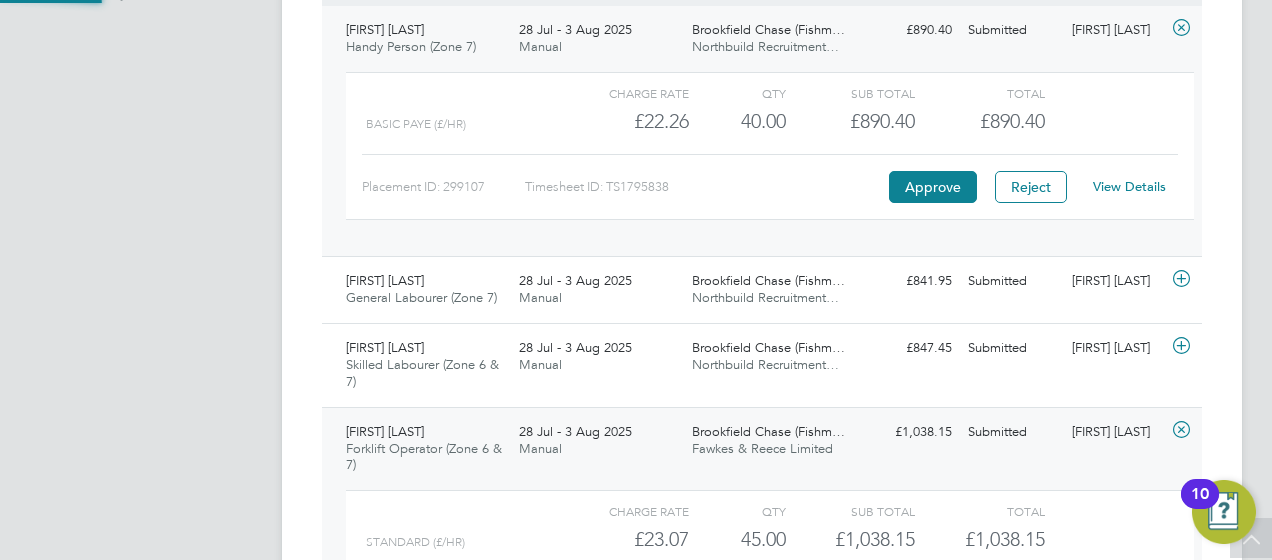 scroll, scrollTop: 10, scrollLeft: 10, axis: both 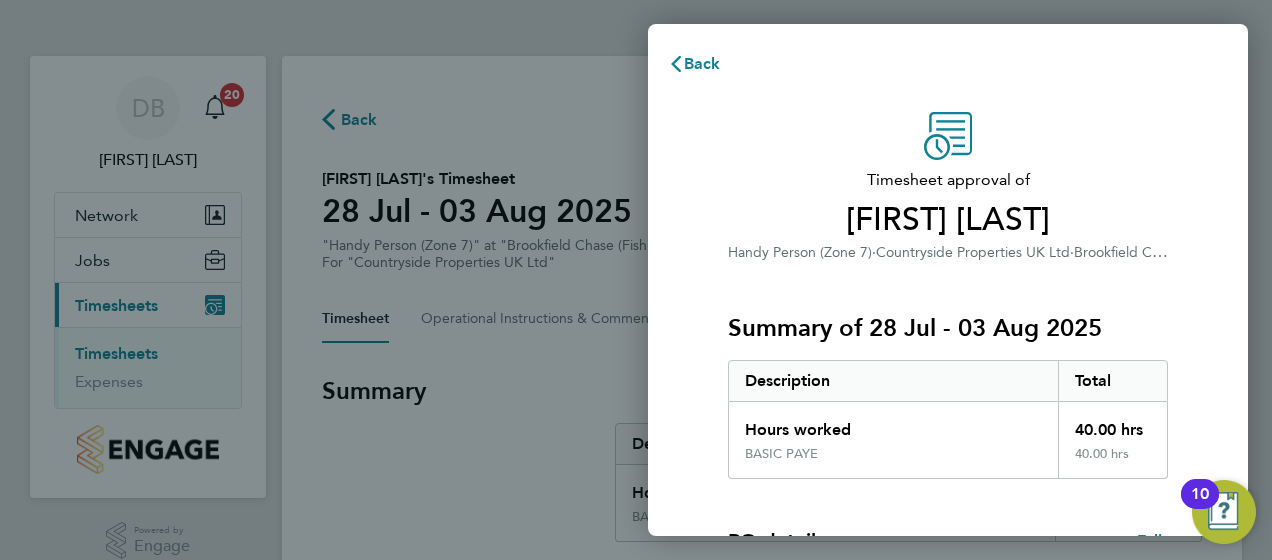 click on "Summary of 28 Jul - 03 Aug 2025   Description   Total   Hours worked   40.00 hrs   BASIC PAYE   40.00 hrs" 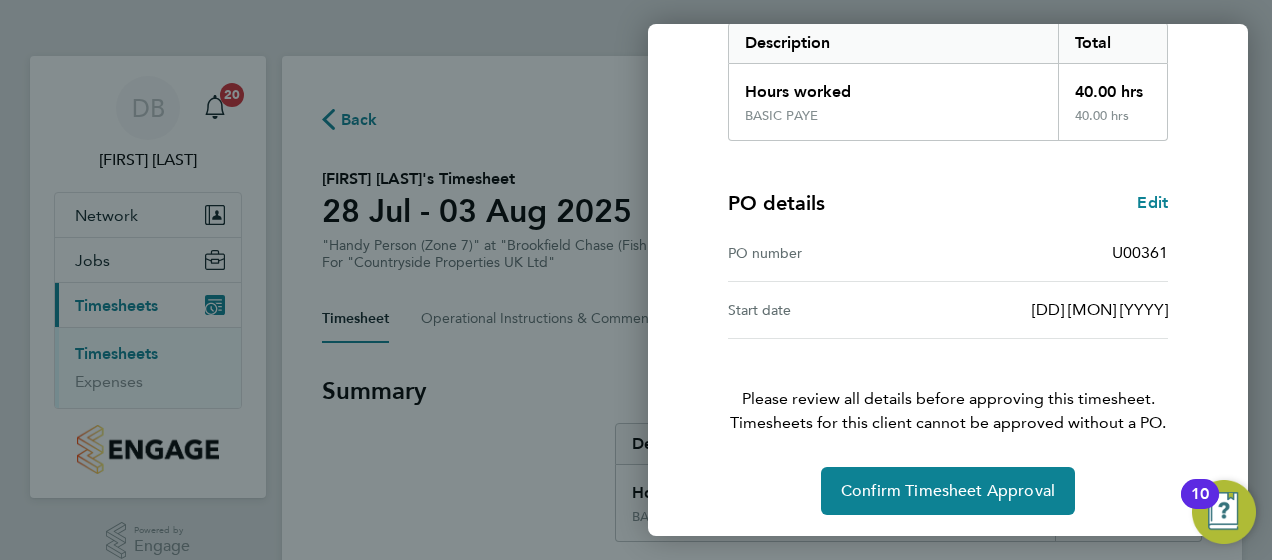 scroll, scrollTop: 339, scrollLeft: 0, axis: vertical 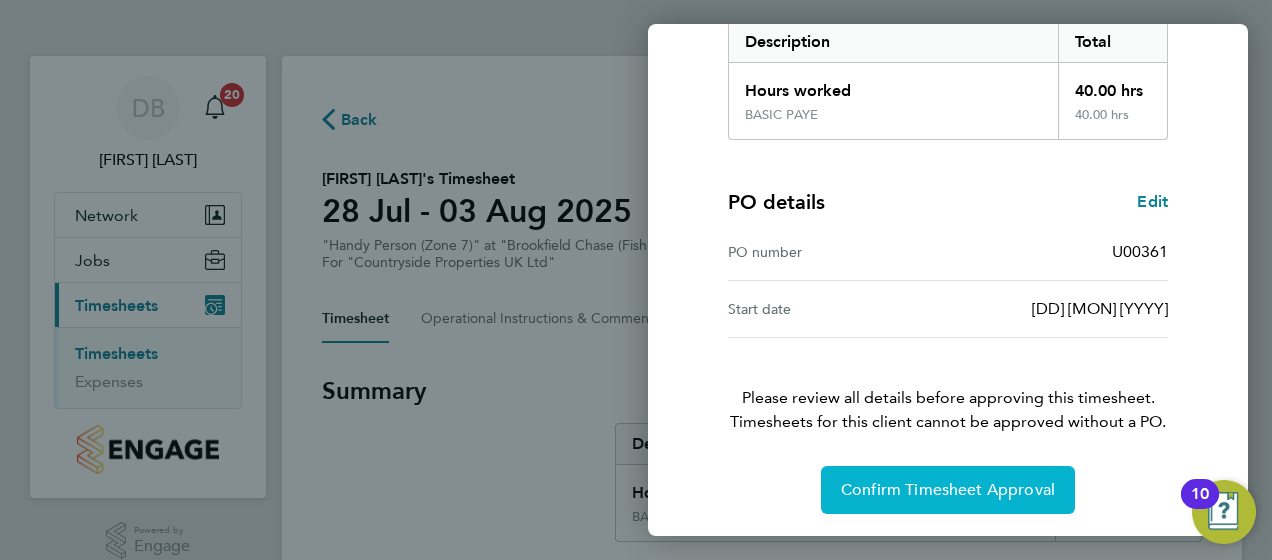 click on "Confirm Timesheet Approval" 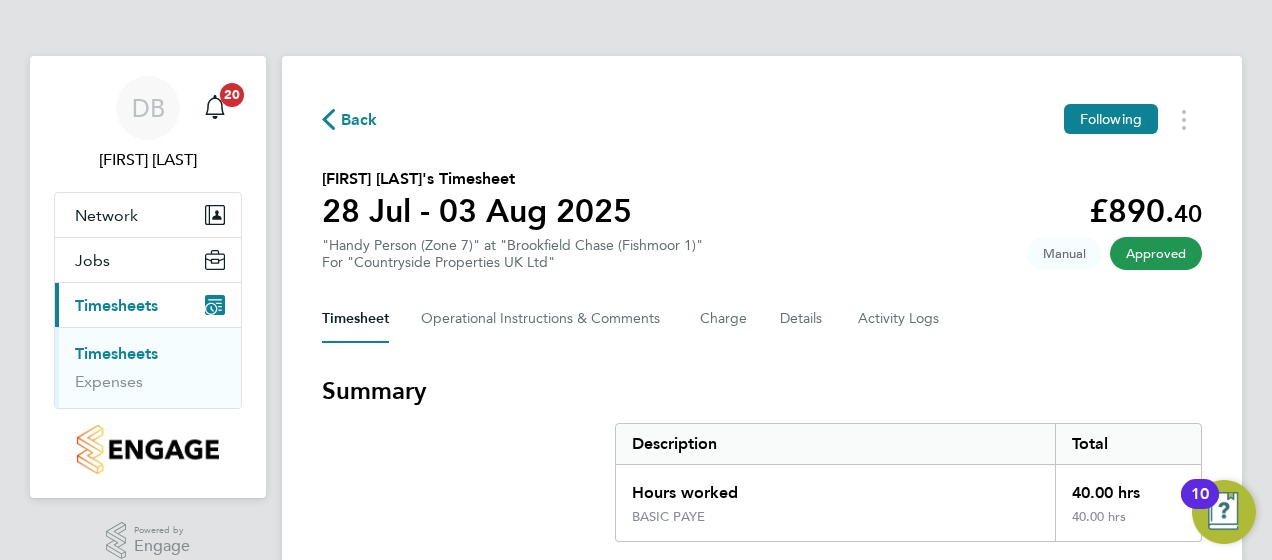 click on "Back" 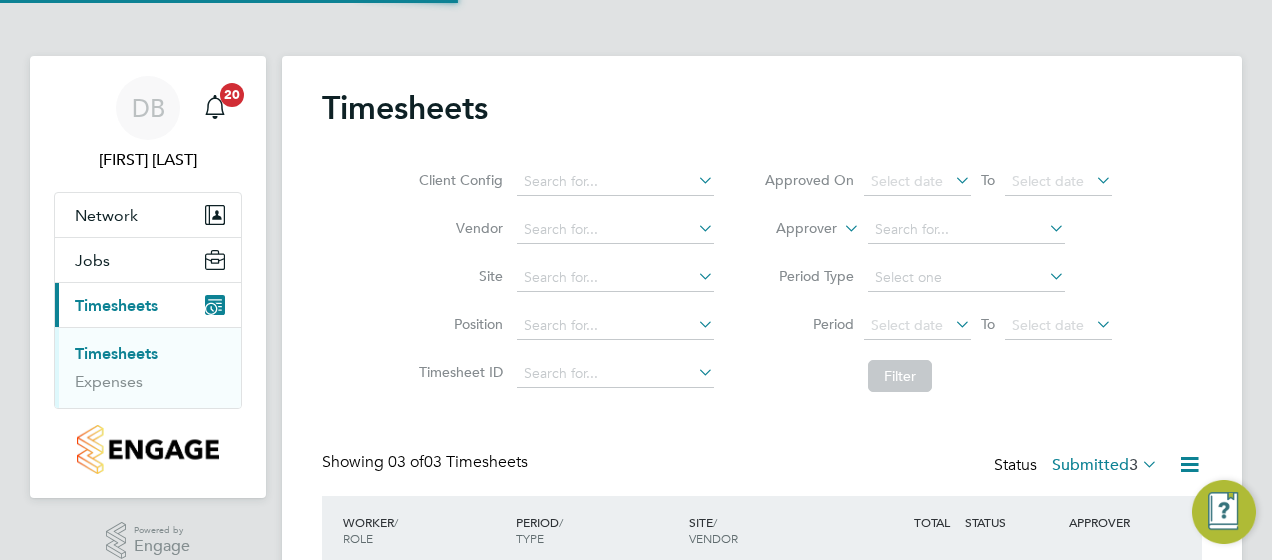 scroll, scrollTop: 10, scrollLeft: 10, axis: both 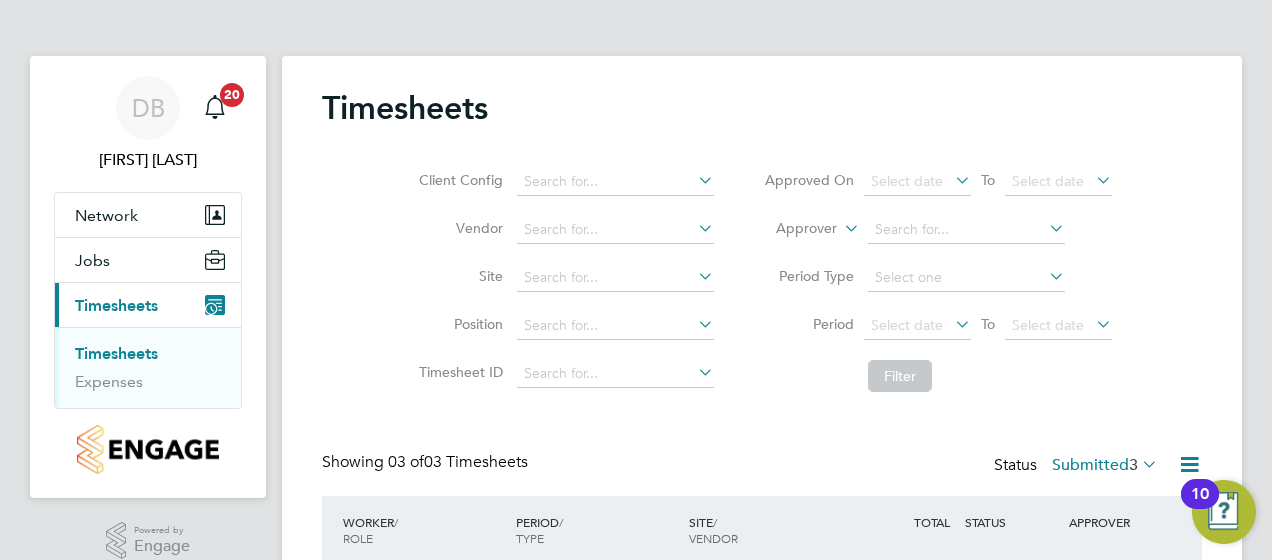 type 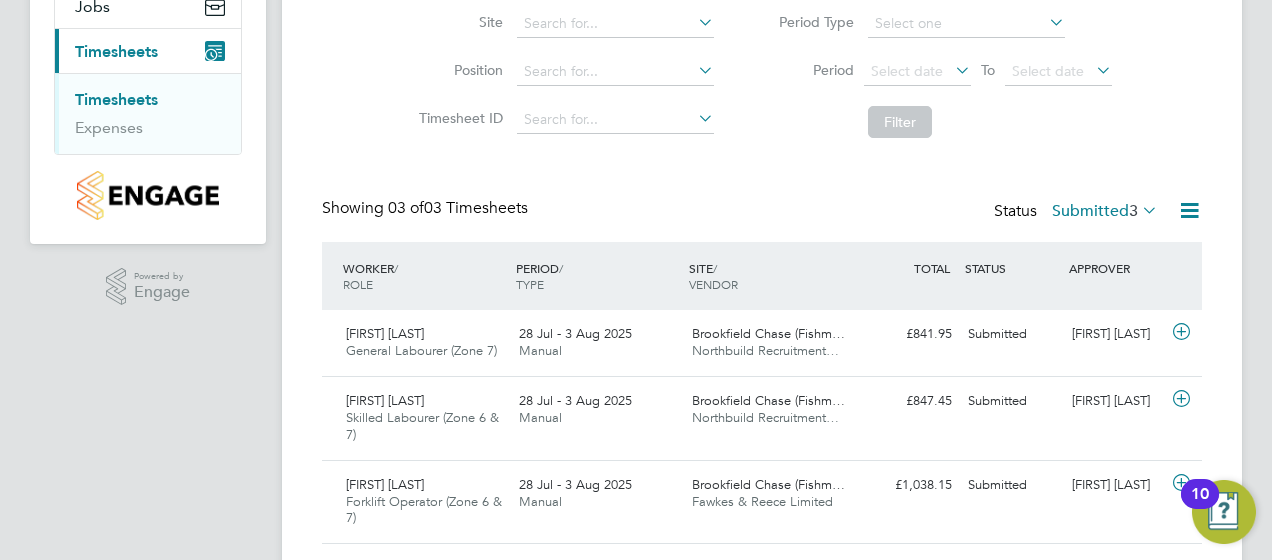 scroll, scrollTop: 308, scrollLeft: 0, axis: vertical 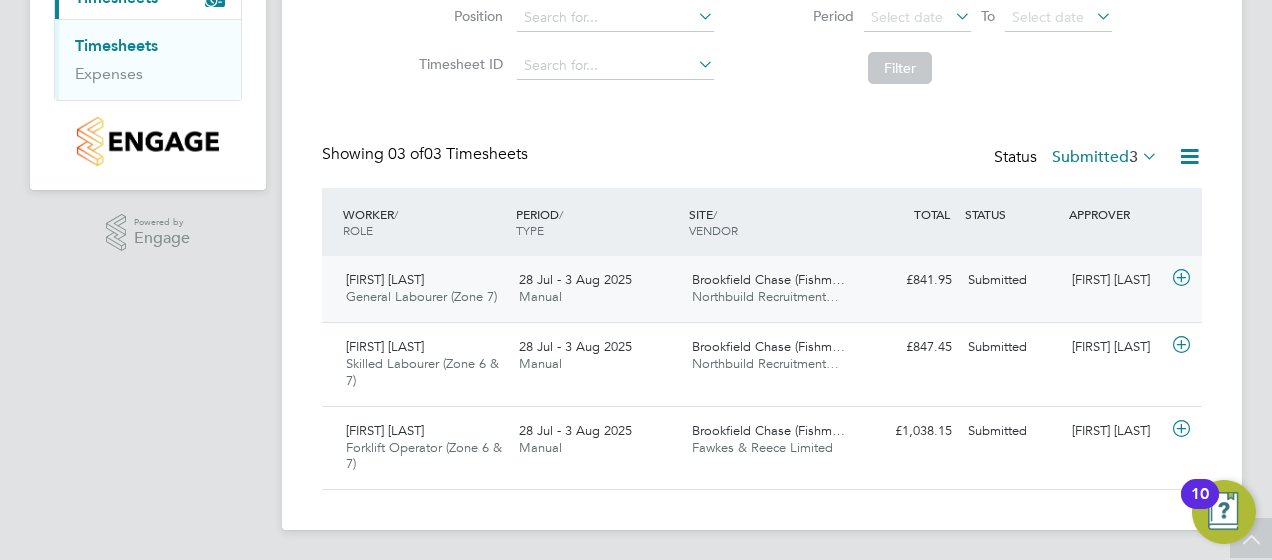 click 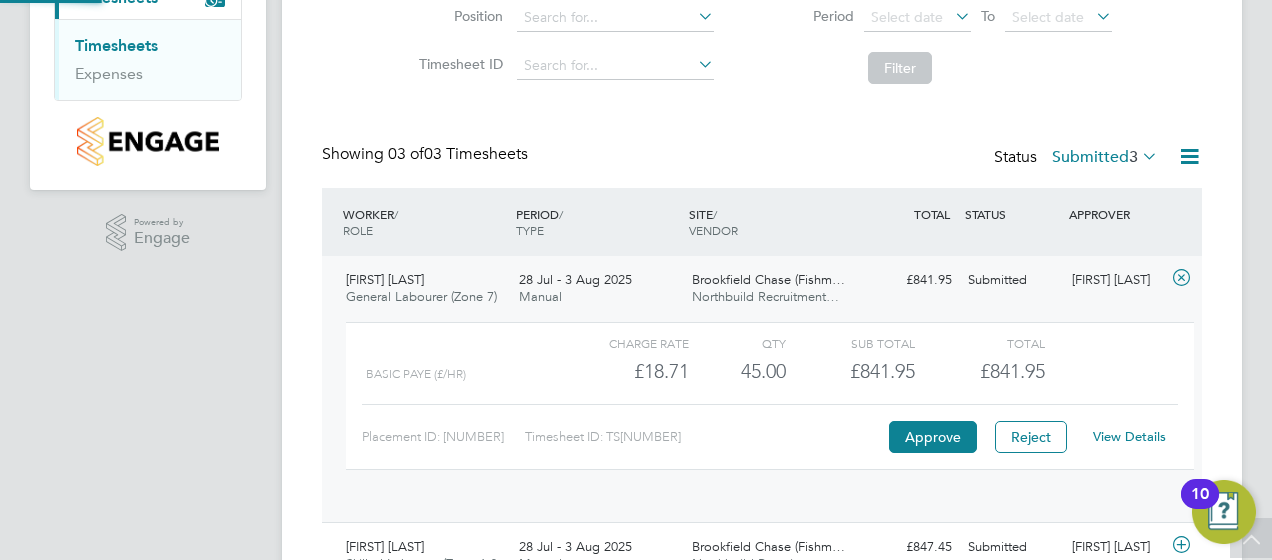 scroll, scrollTop: 10, scrollLeft: 10, axis: both 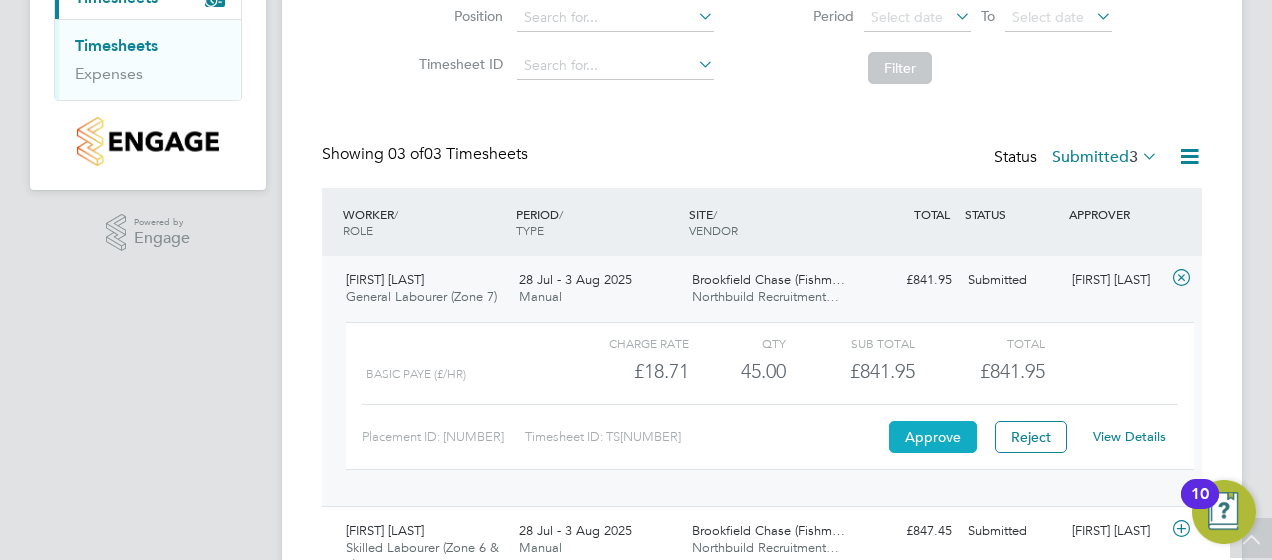 click on "Approve" 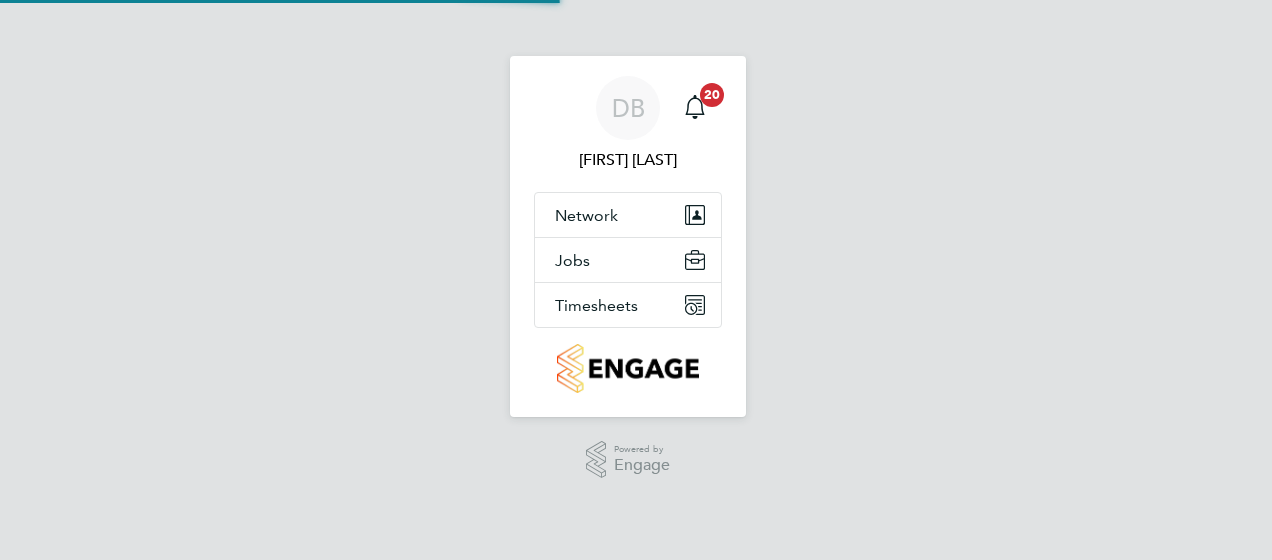 scroll, scrollTop: 0, scrollLeft: 0, axis: both 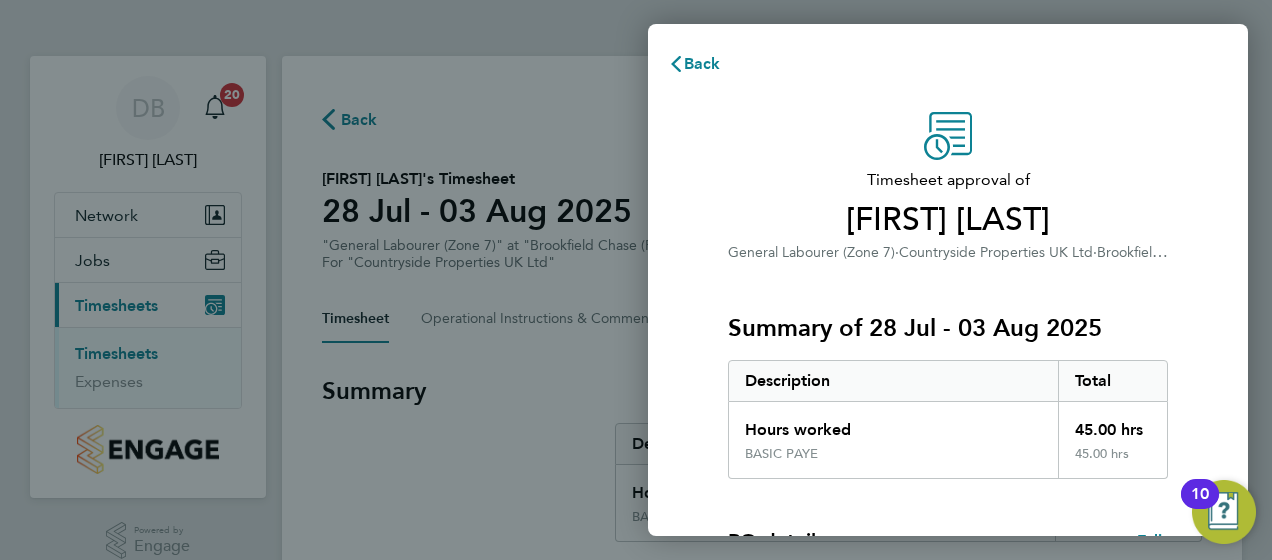 click on "Summary of 28 Jul - 03 Aug 2025   Description   Total   Hours worked   45.00 hrs   BASIC PAYE   45.00 hrs" 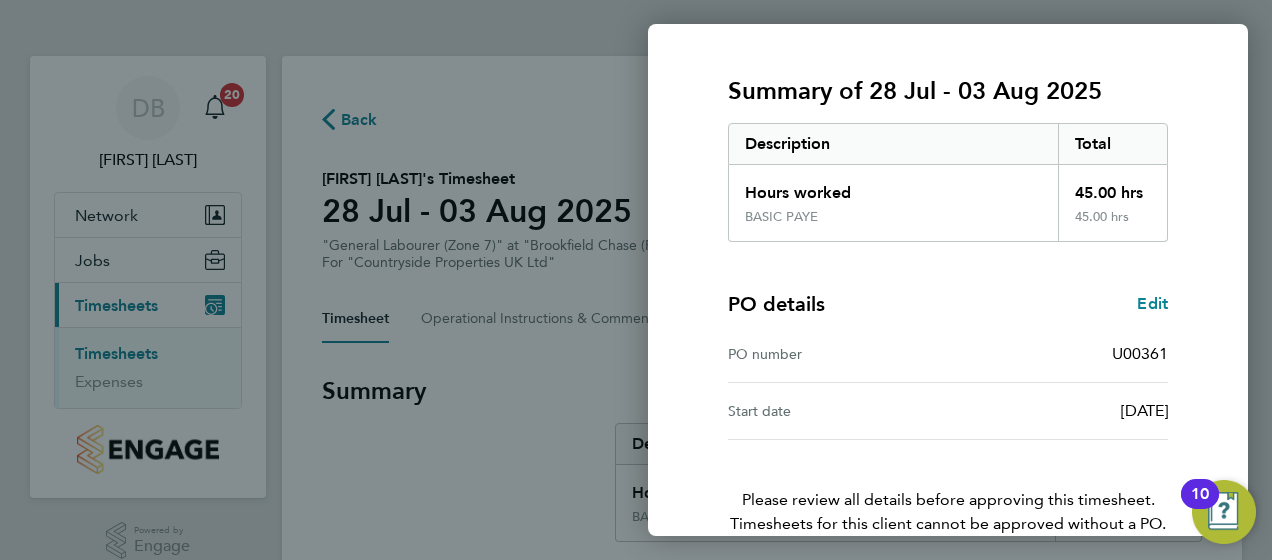 scroll, scrollTop: 339, scrollLeft: 0, axis: vertical 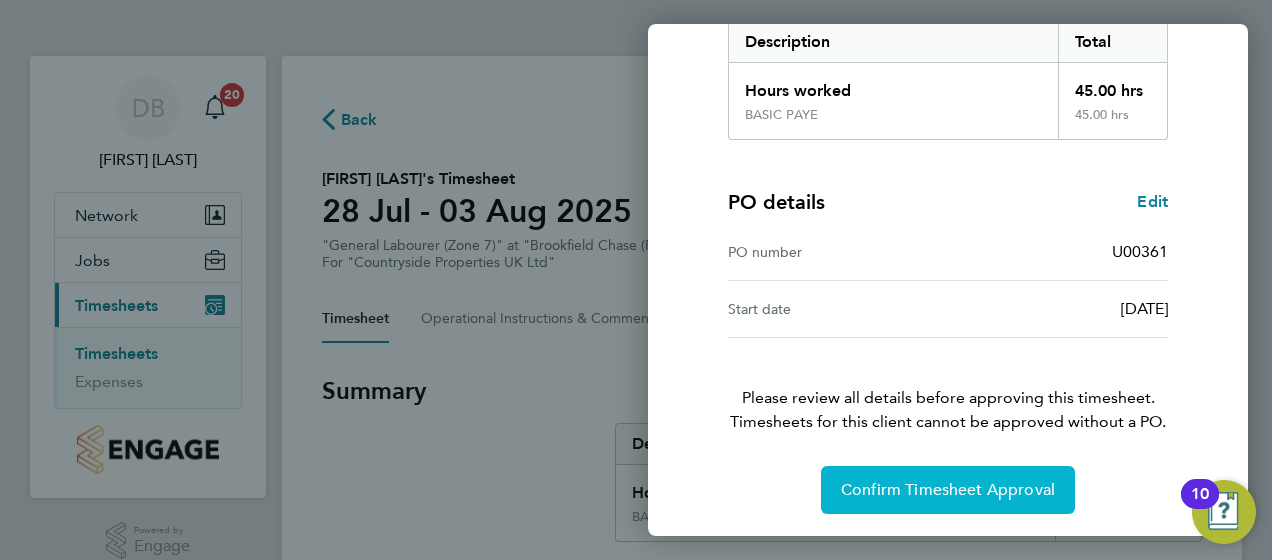 click on "Confirm Timesheet Approval" 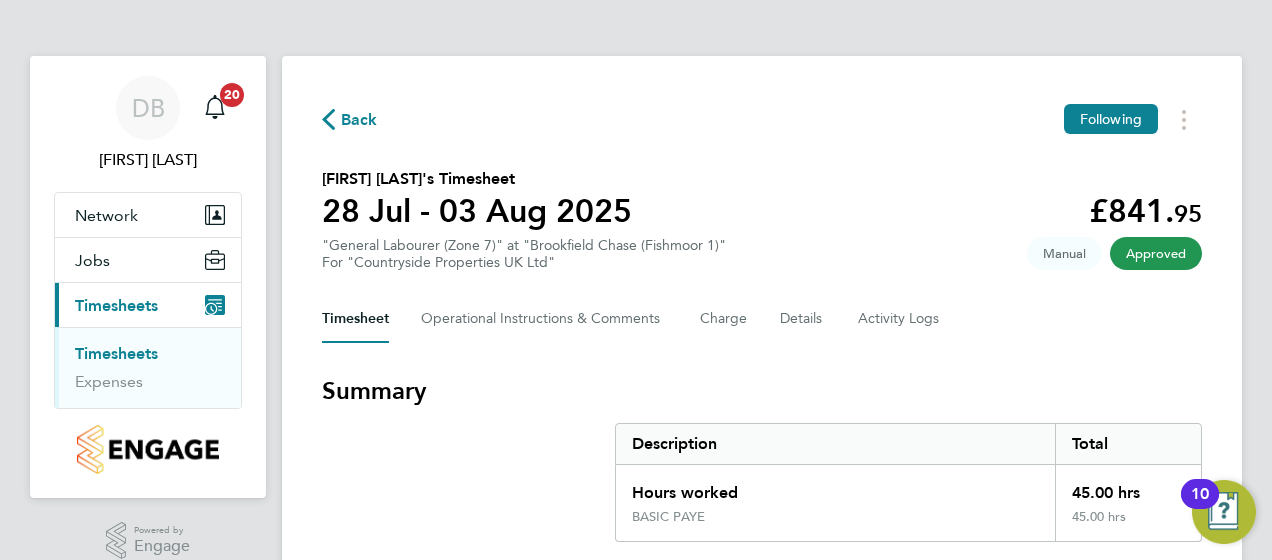 click on "Back" 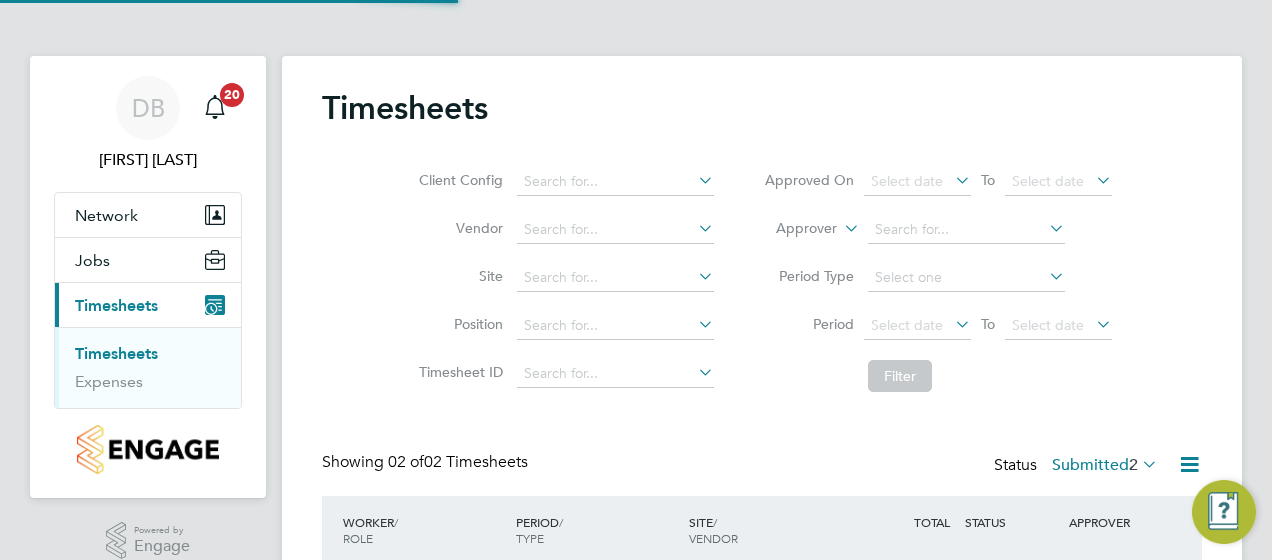 scroll, scrollTop: 10, scrollLeft: 10, axis: both 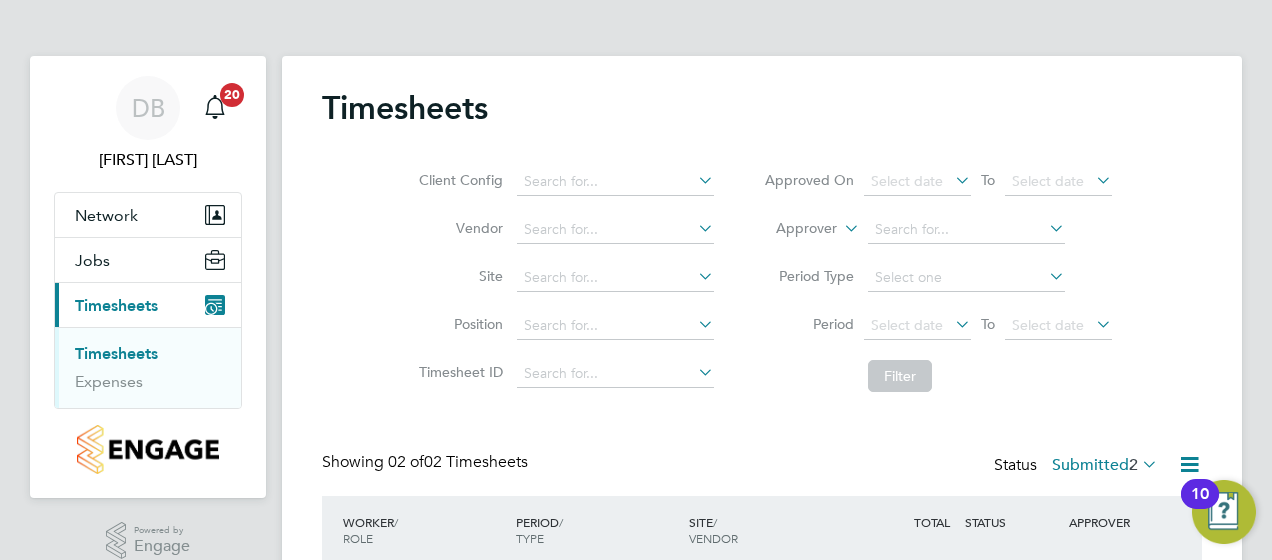 type 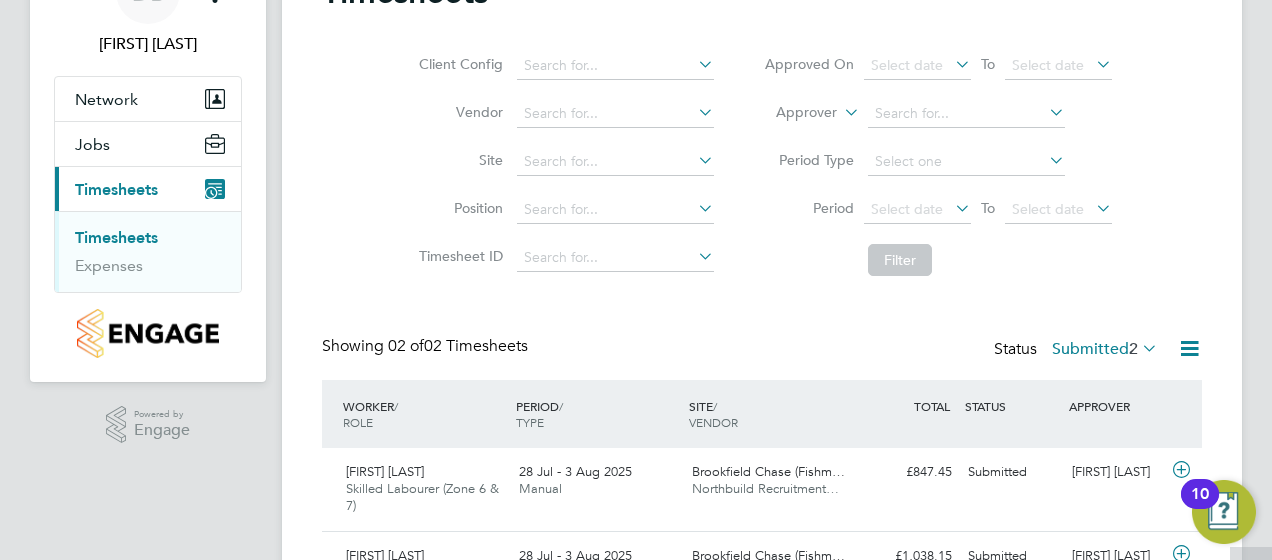 scroll, scrollTop: 240, scrollLeft: 0, axis: vertical 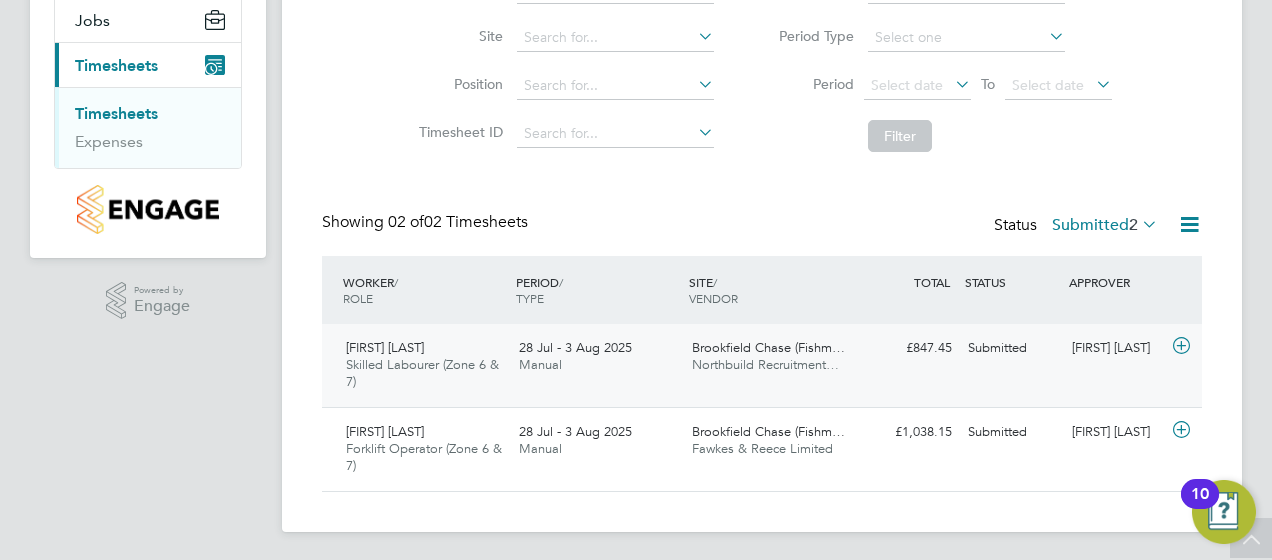 click 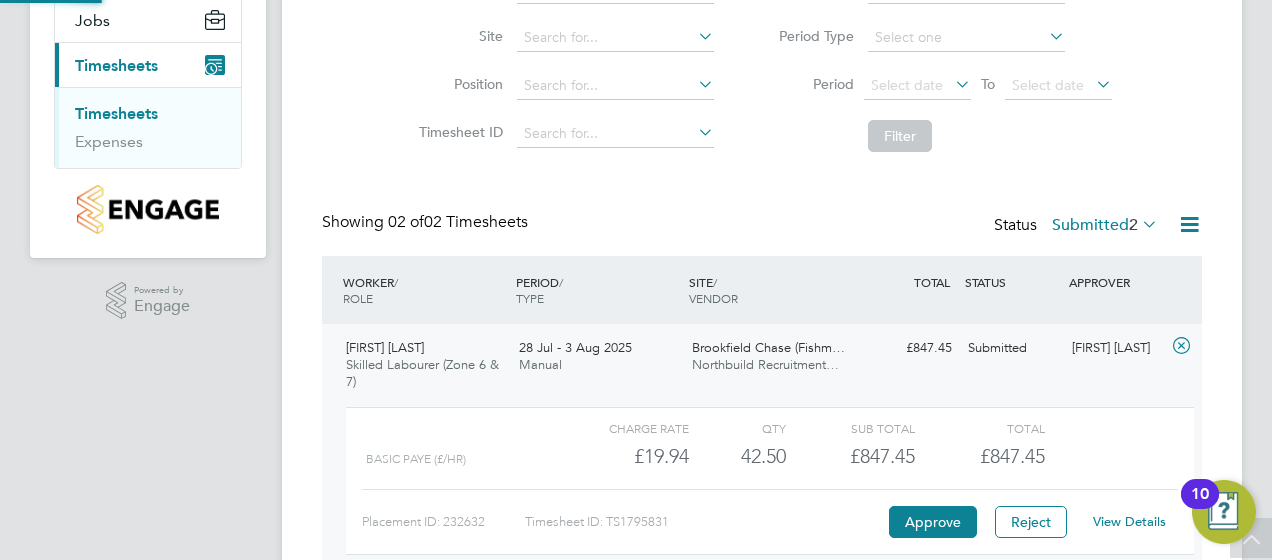 scroll, scrollTop: 10, scrollLeft: 10, axis: both 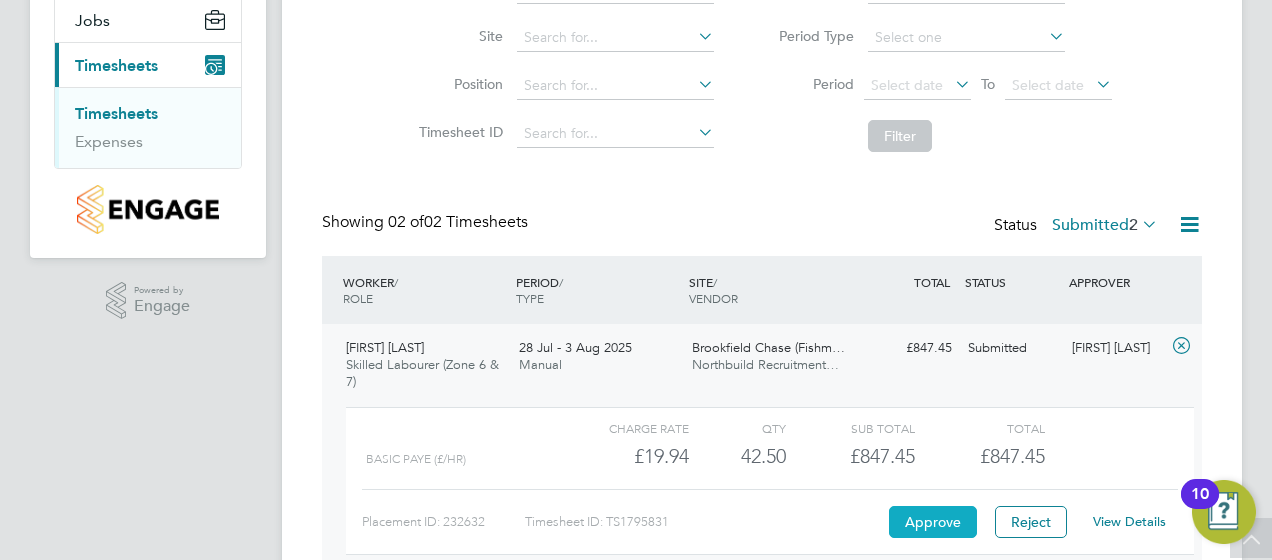 click on "Approve" 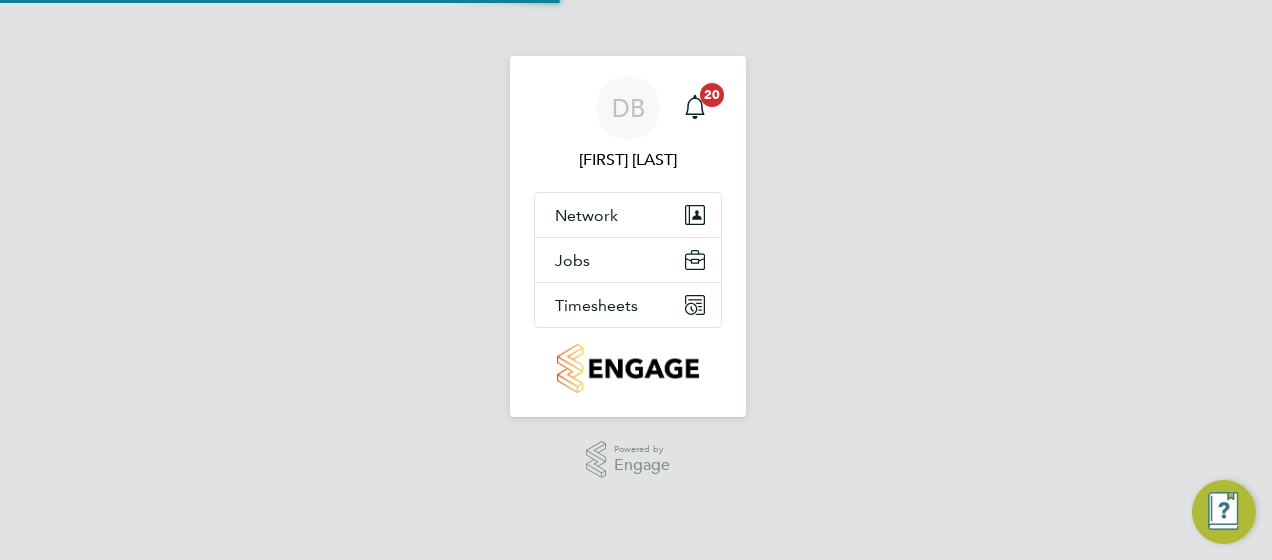 scroll, scrollTop: 0, scrollLeft: 0, axis: both 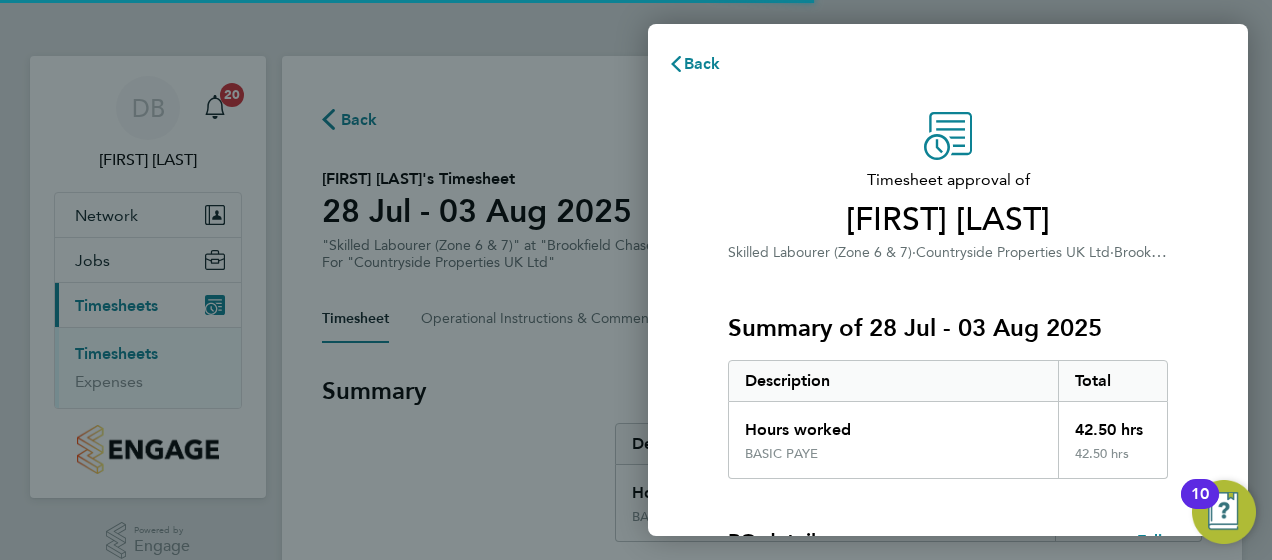 click on "Hours worked" 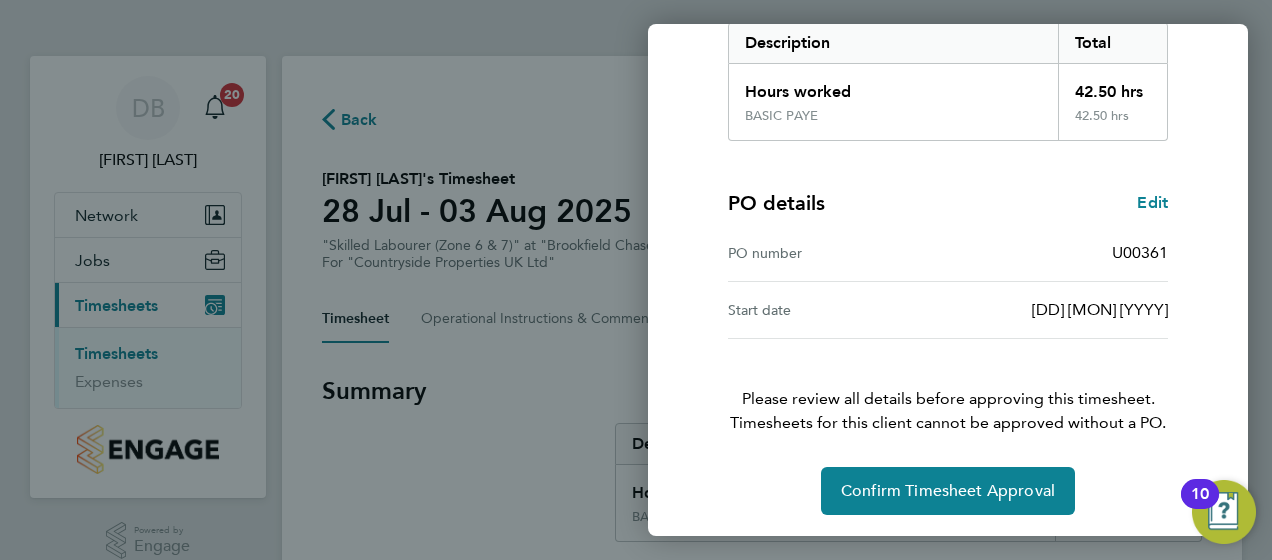scroll, scrollTop: 339, scrollLeft: 0, axis: vertical 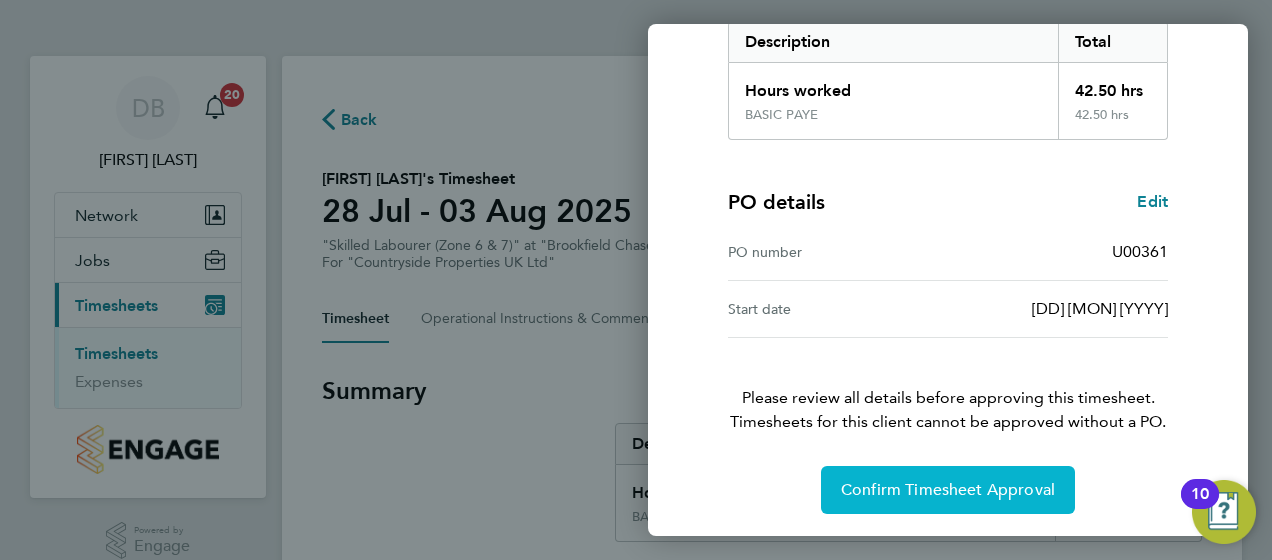 click on "Confirm Timesheet Approval" 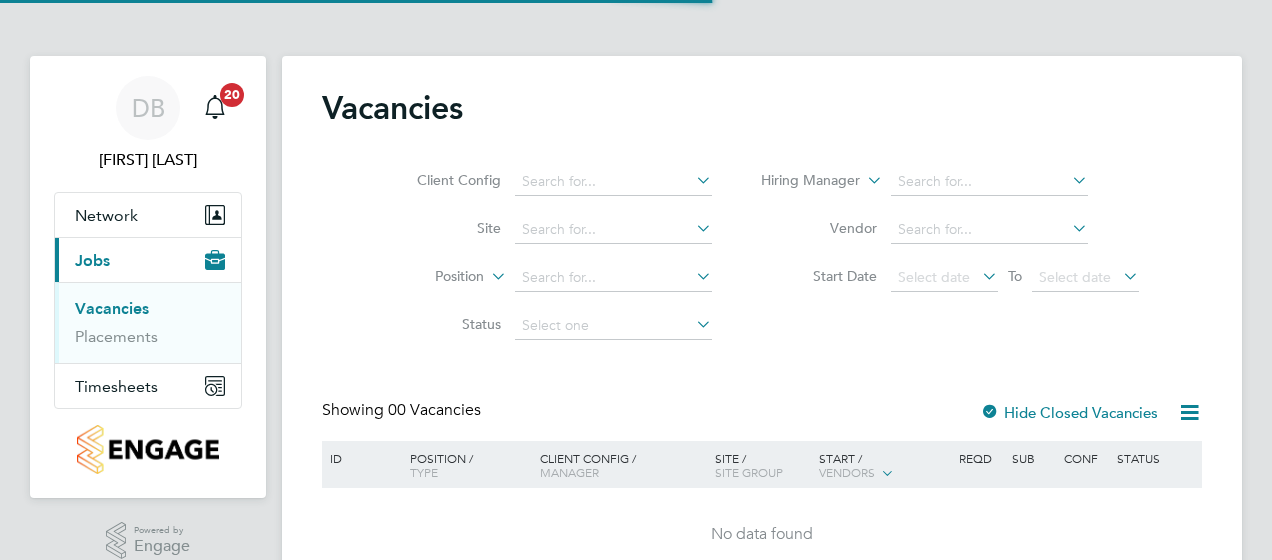 scroll, scrollTop: 0, scrollLeft: 0, axis: both 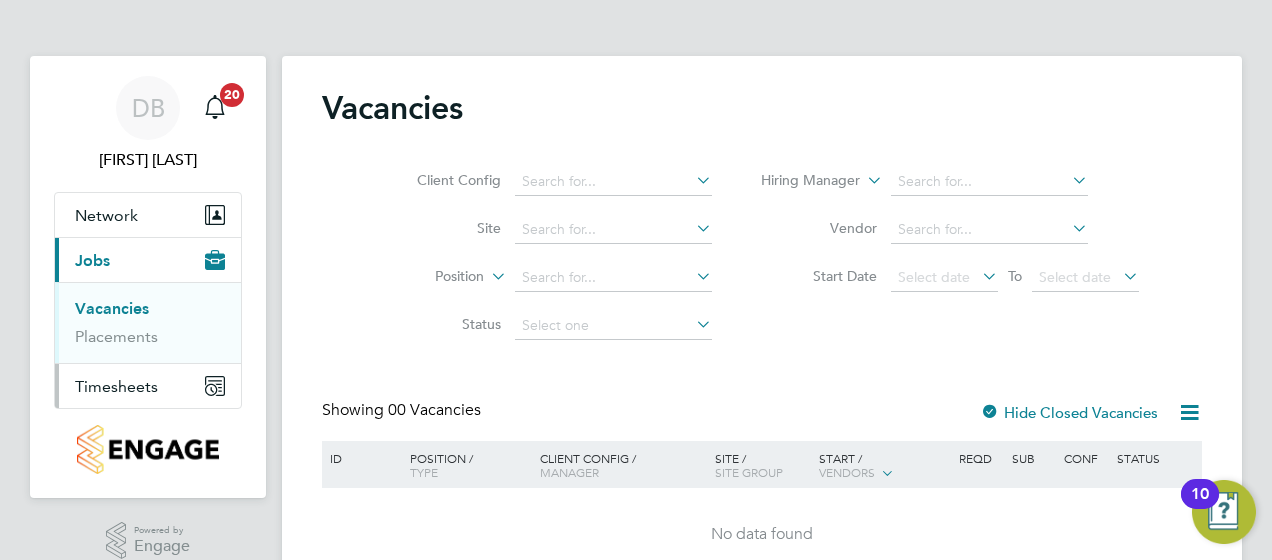 click on "Timesheets" at bounding box center [116, 386] 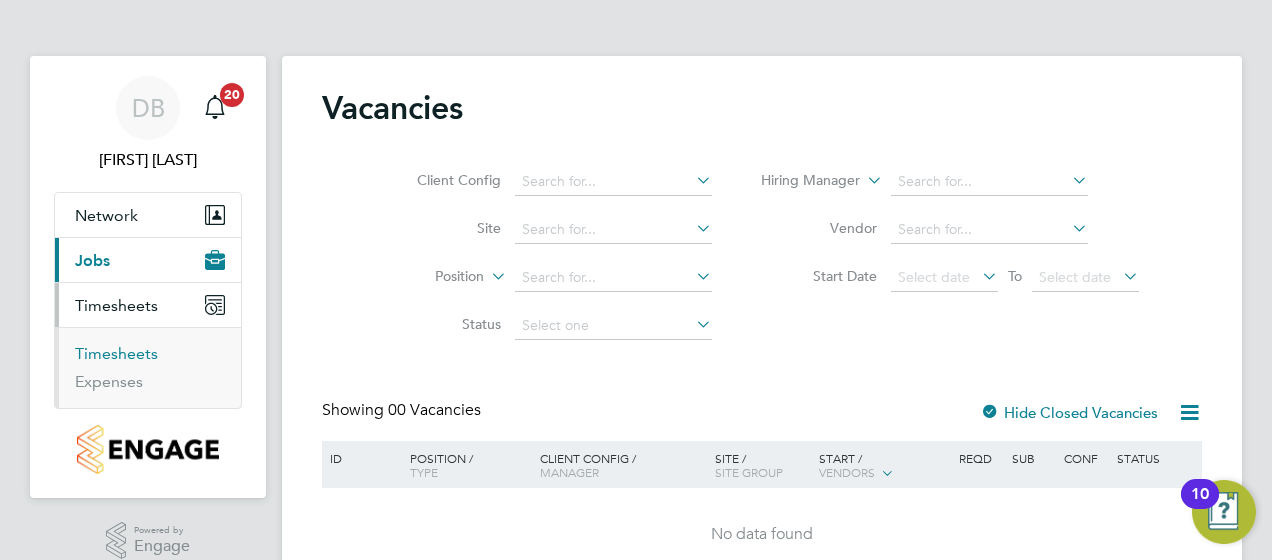 click on "Timesheets" at bounding box center (116, 353) 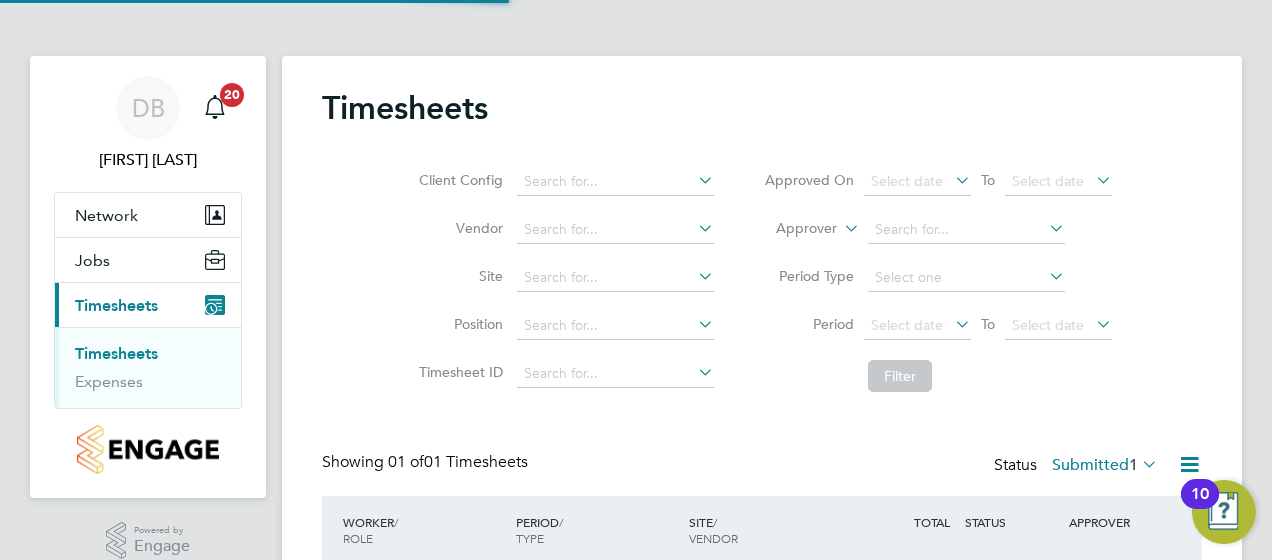 scroll, scrollTop: 10, scrollLeft: 10, axis: both 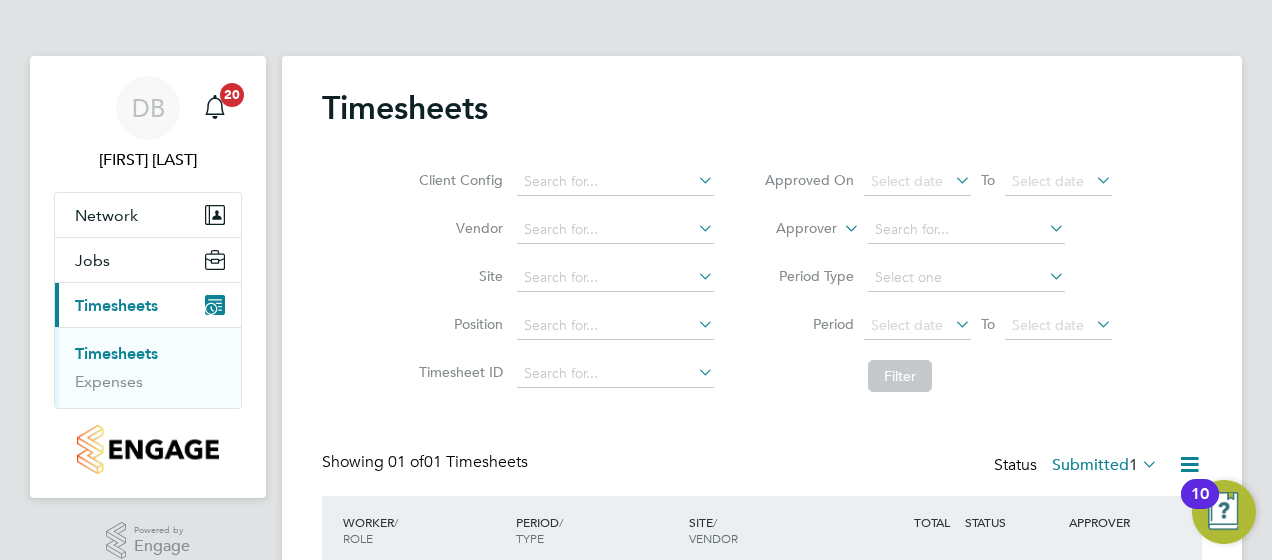 type 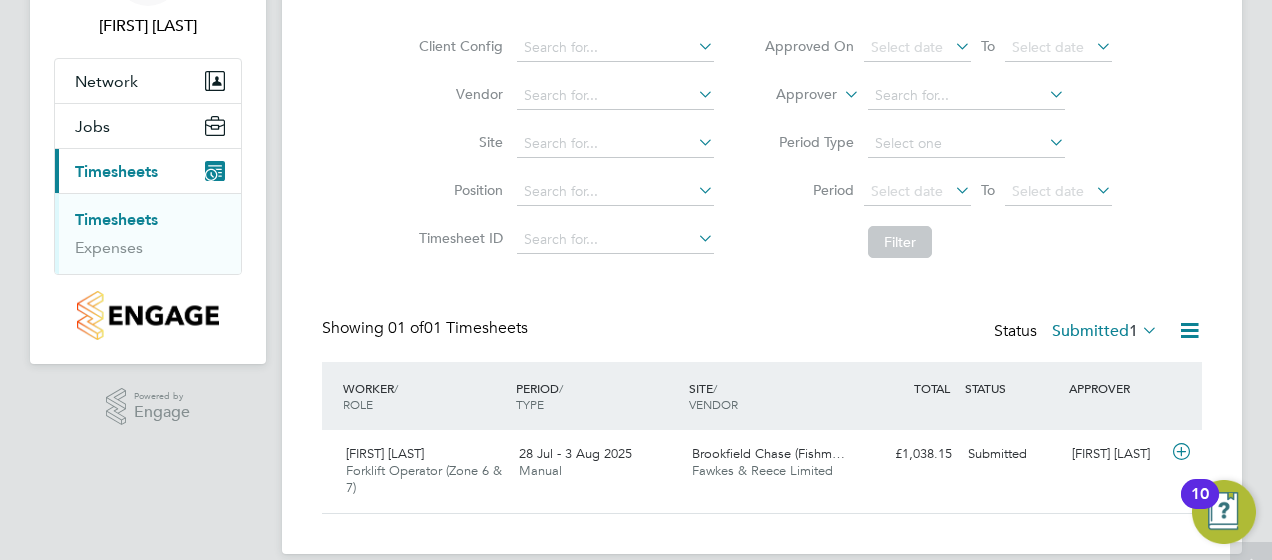 scroll, scrollTop: 158, scrollLeft: 0, axis: vertical 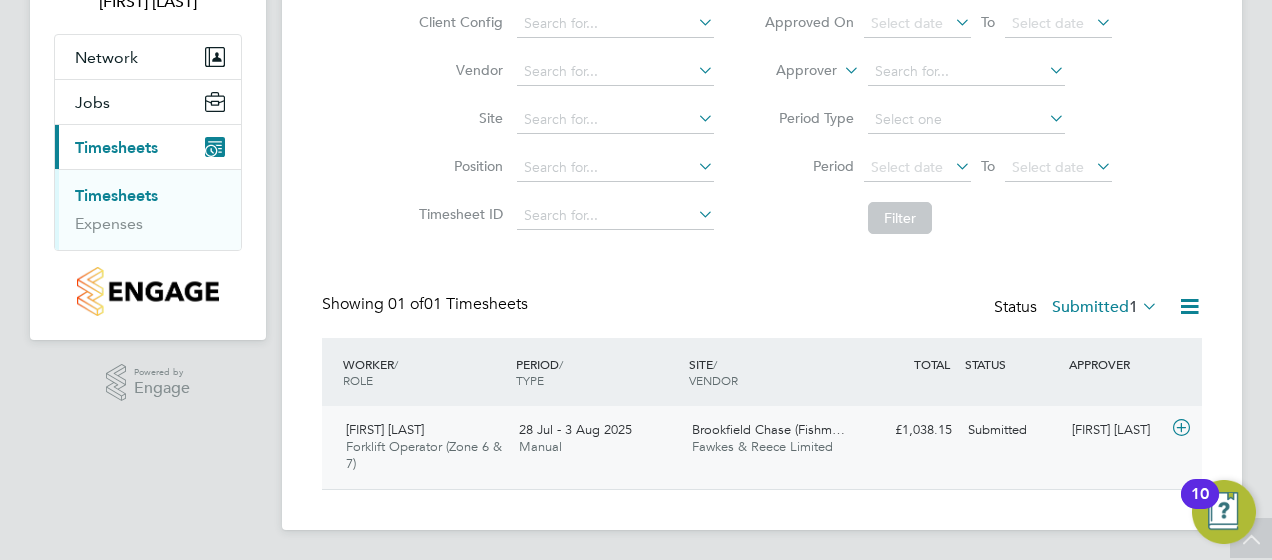 click 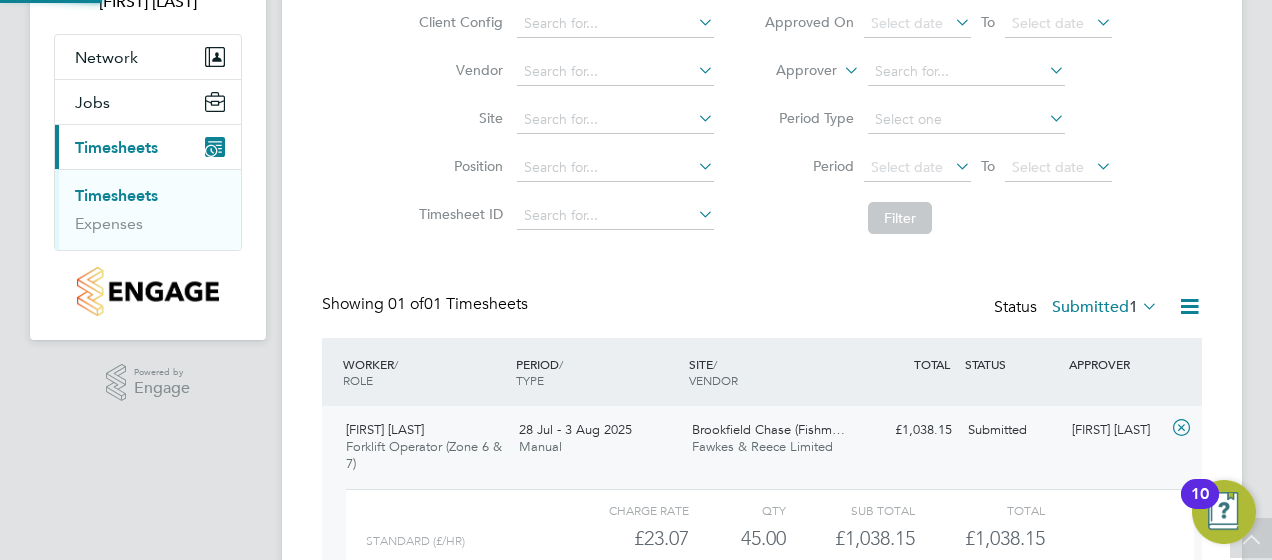 scroll, scrollTop: 10, scrollLeft: 10, axis: both 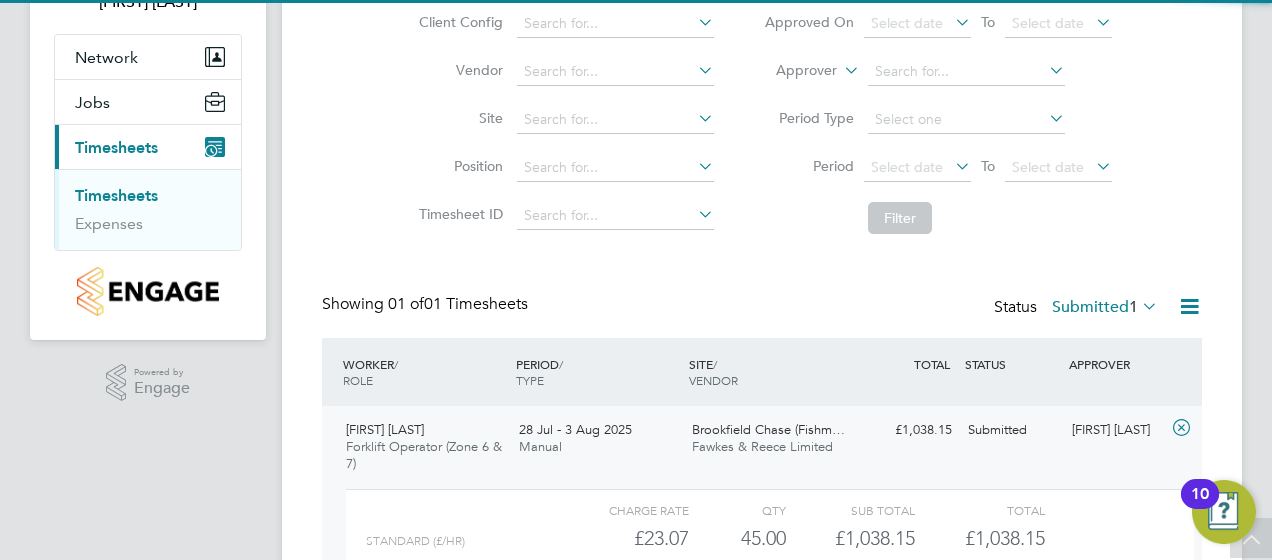 click on "£1,038.15" 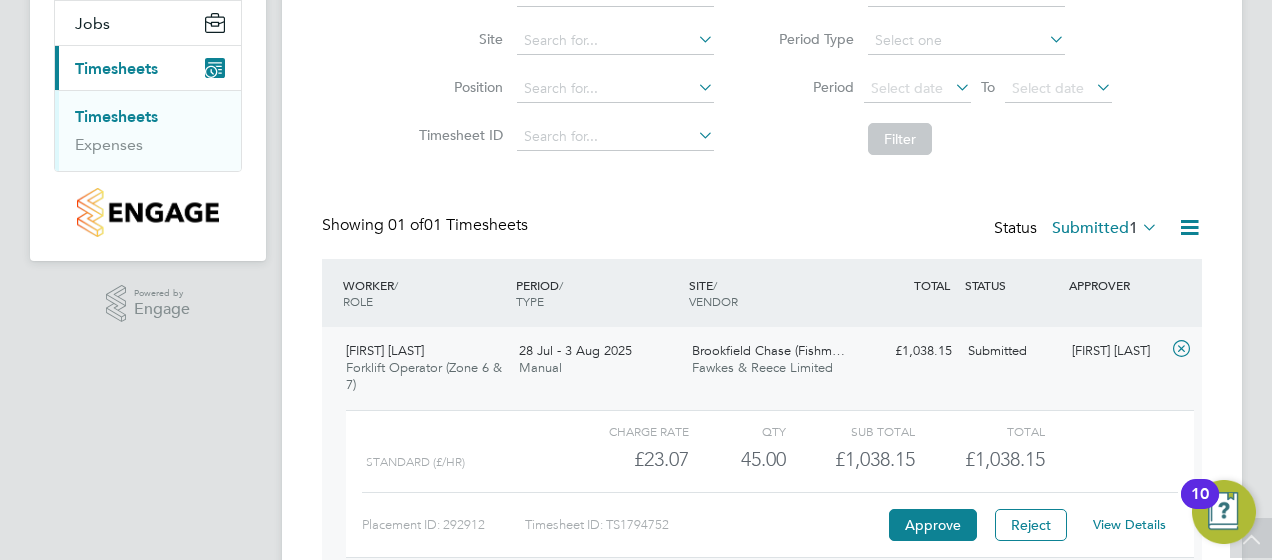 scroll, scrollTop: 238, scrollLeft: 0, axis: vertical 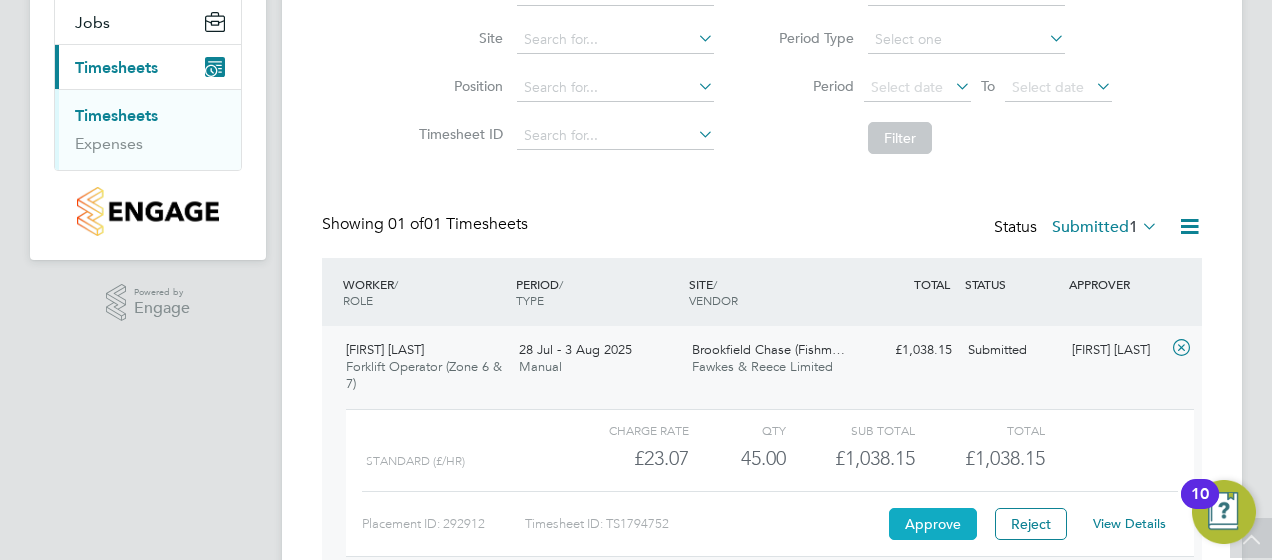 click on "Approve" 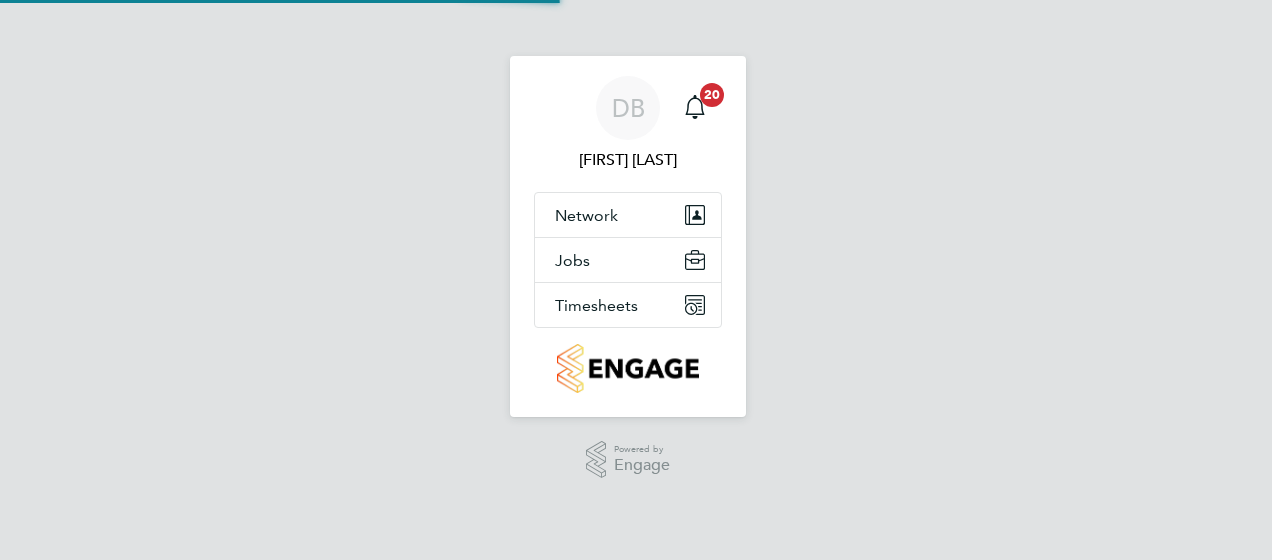 scroll, scrollTop: 0, scrollLeft: 0, axis: both 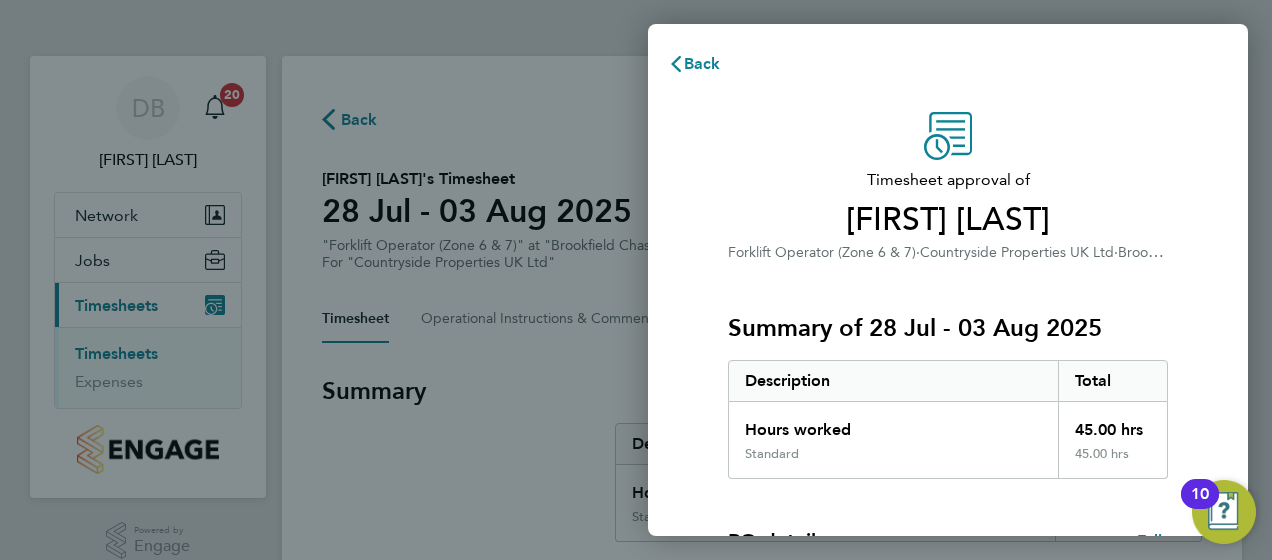 click on "Back
Timesheet approval of   [FIRST] [LAST]   Forklift Operator (Zone 6 & 7)   ·   Countryside Properties UK Ltd   ·   [ADDRESS]   Summary of [DATE]   Description   Total   Hours worked   45.00 hrs   Standard   45.00 hrs  PO details  Edit   PO number   U00361   Start date   [DATE]   Please review all details before approving this timesheet.   Timesheets for this client cannot be approved without a PO.   Confirm Timesheet Approval" 